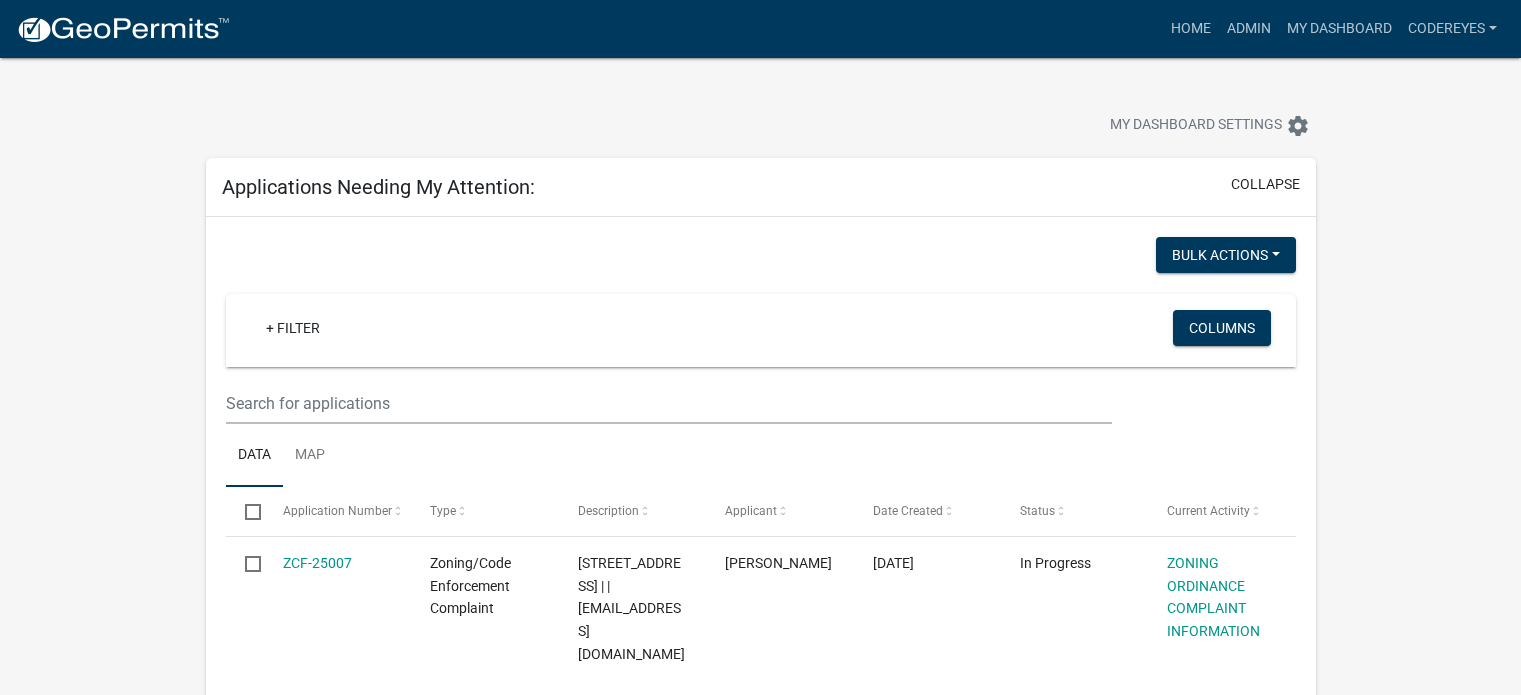 scroll, scrollTop: 666, scrollLeft: 0, axis: vertical 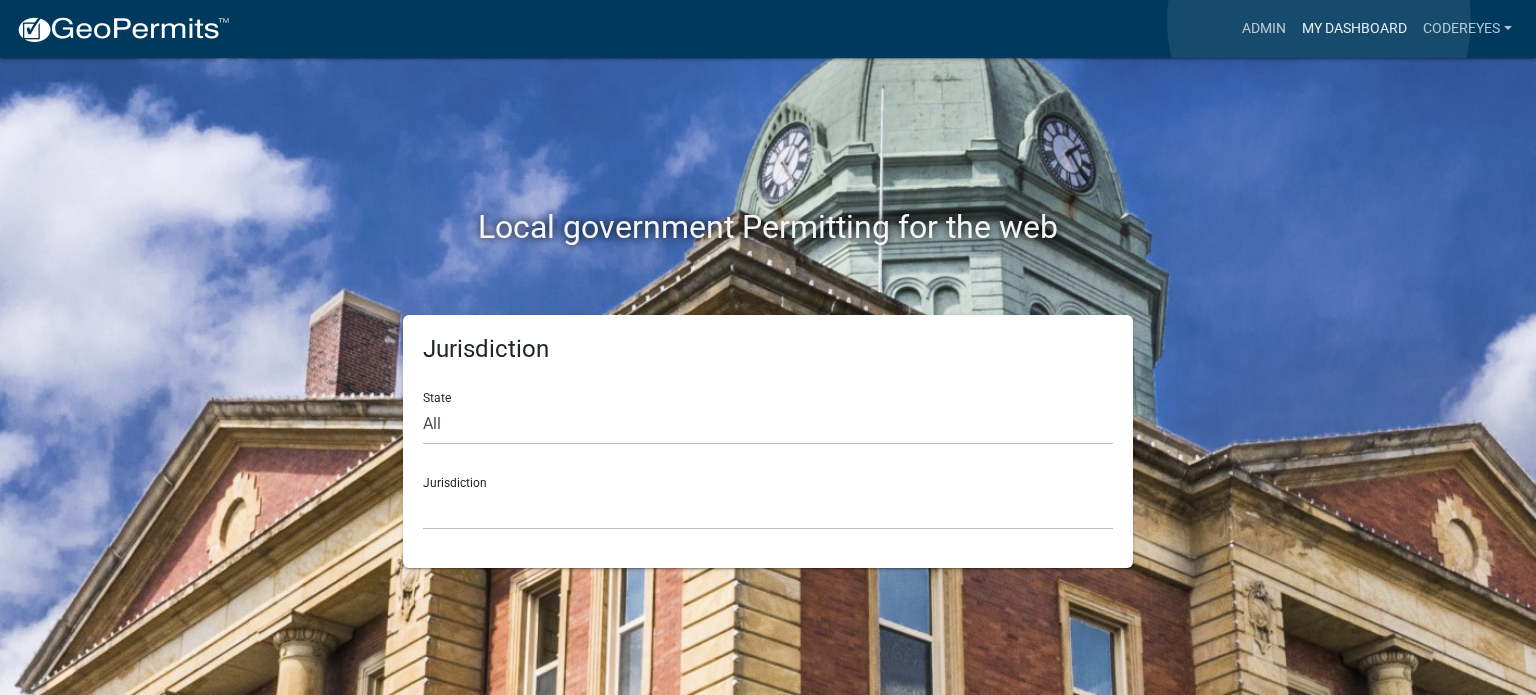 click on "My Dashboard" at bounding box center (1354, 29) 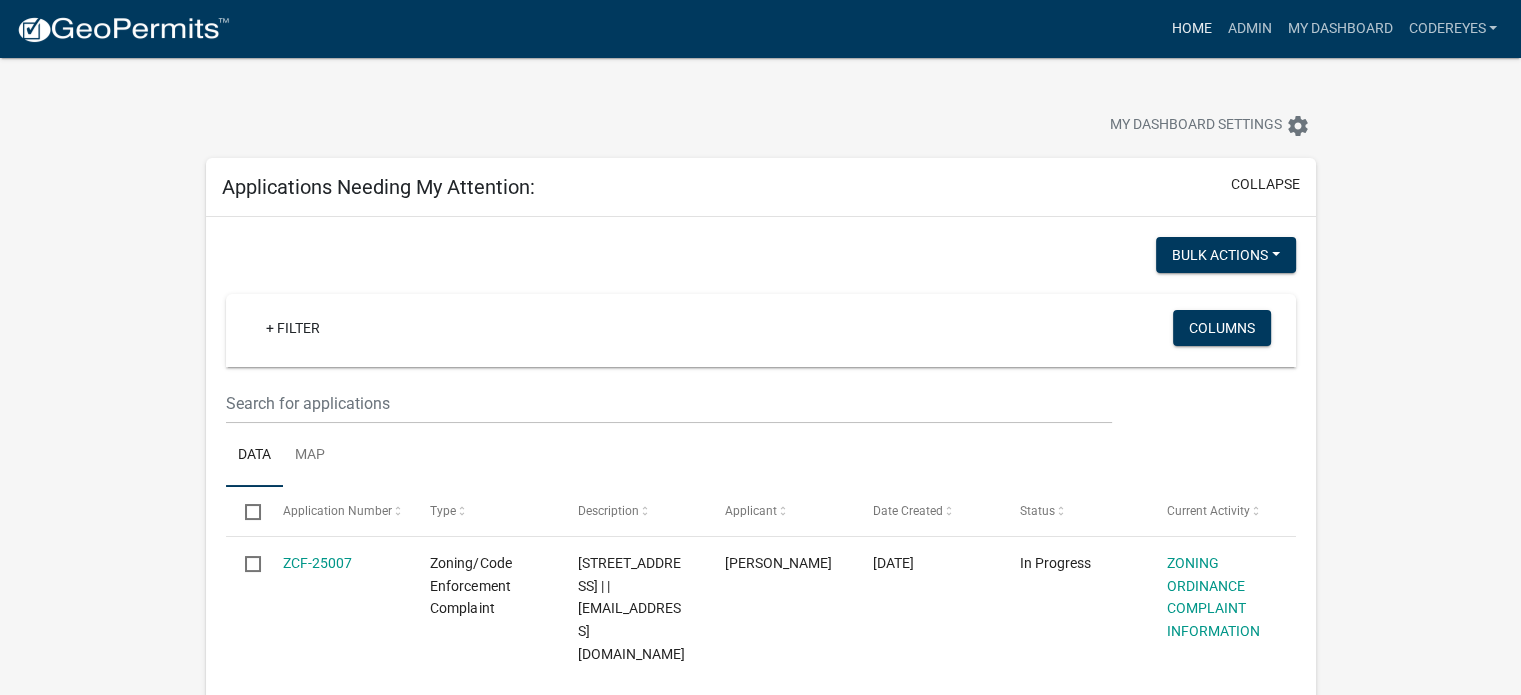 click on "Home" at bounding box center [1191, 29] 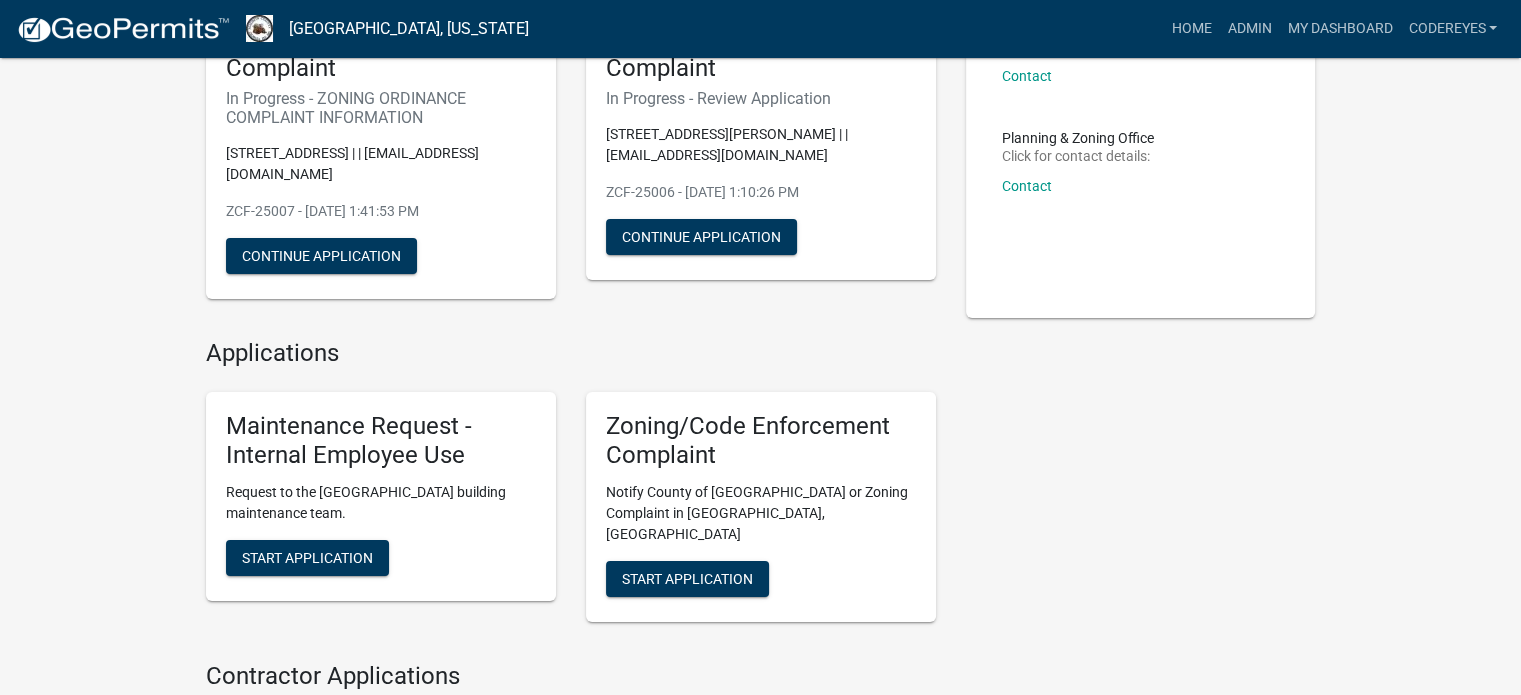 scroll, scrollTop: 266, scrollLeft: 0, axis: vertical 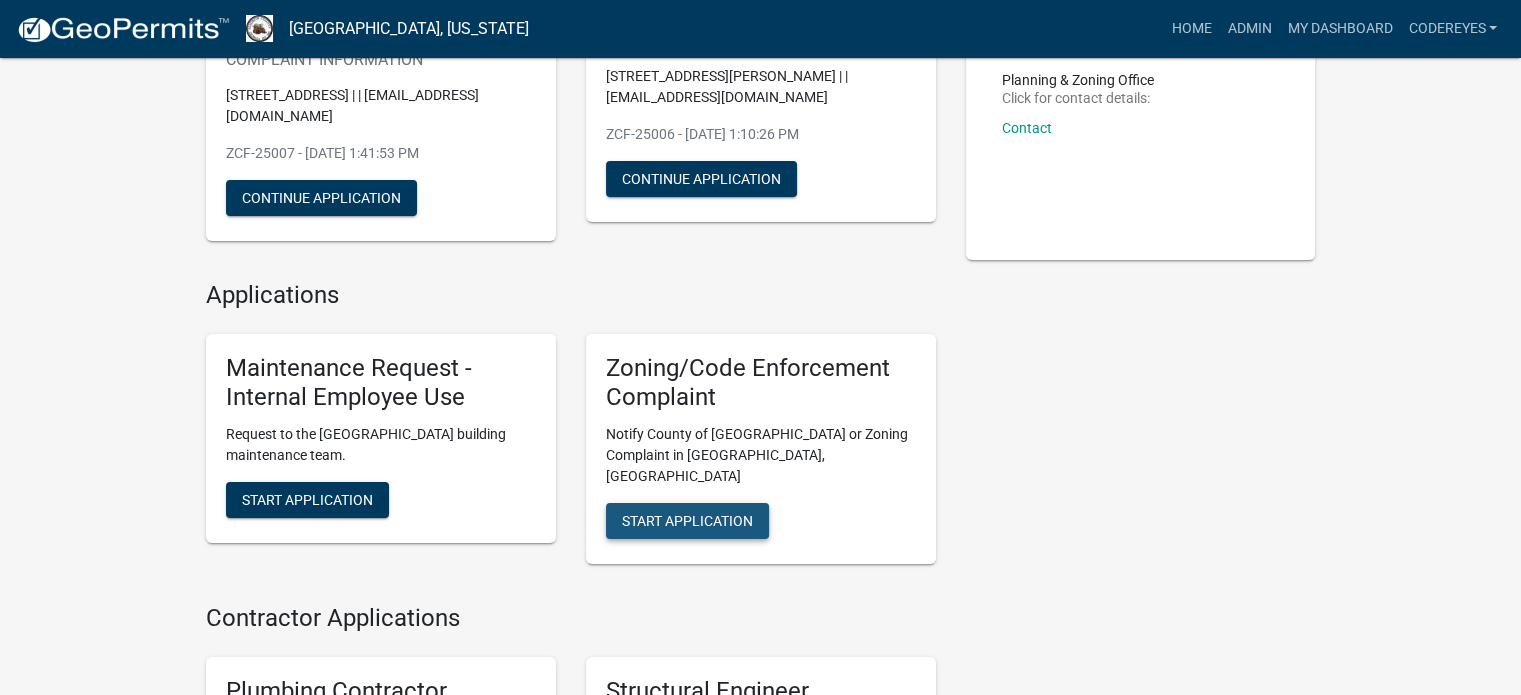 click on "Start Application" 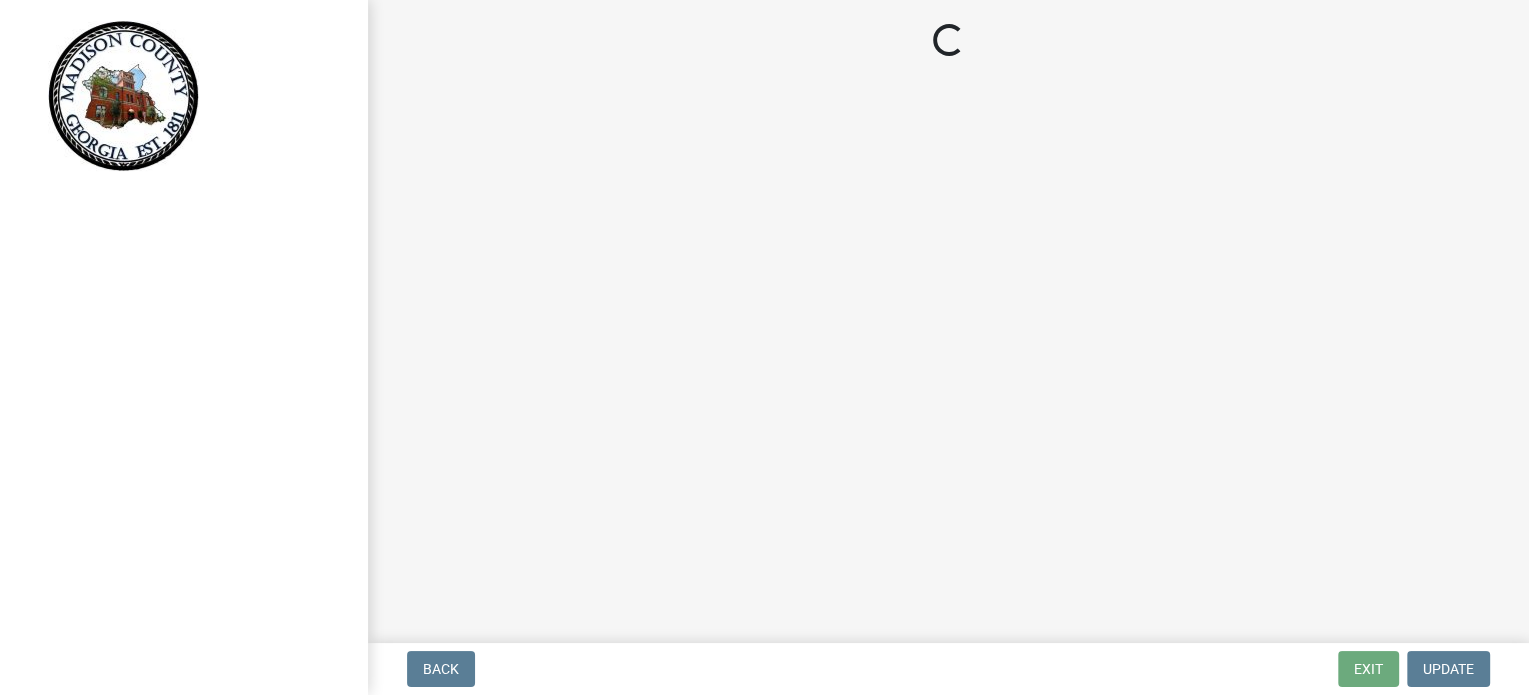 scroll, scrollTop: 0, scrollLeft: 0, axis: both 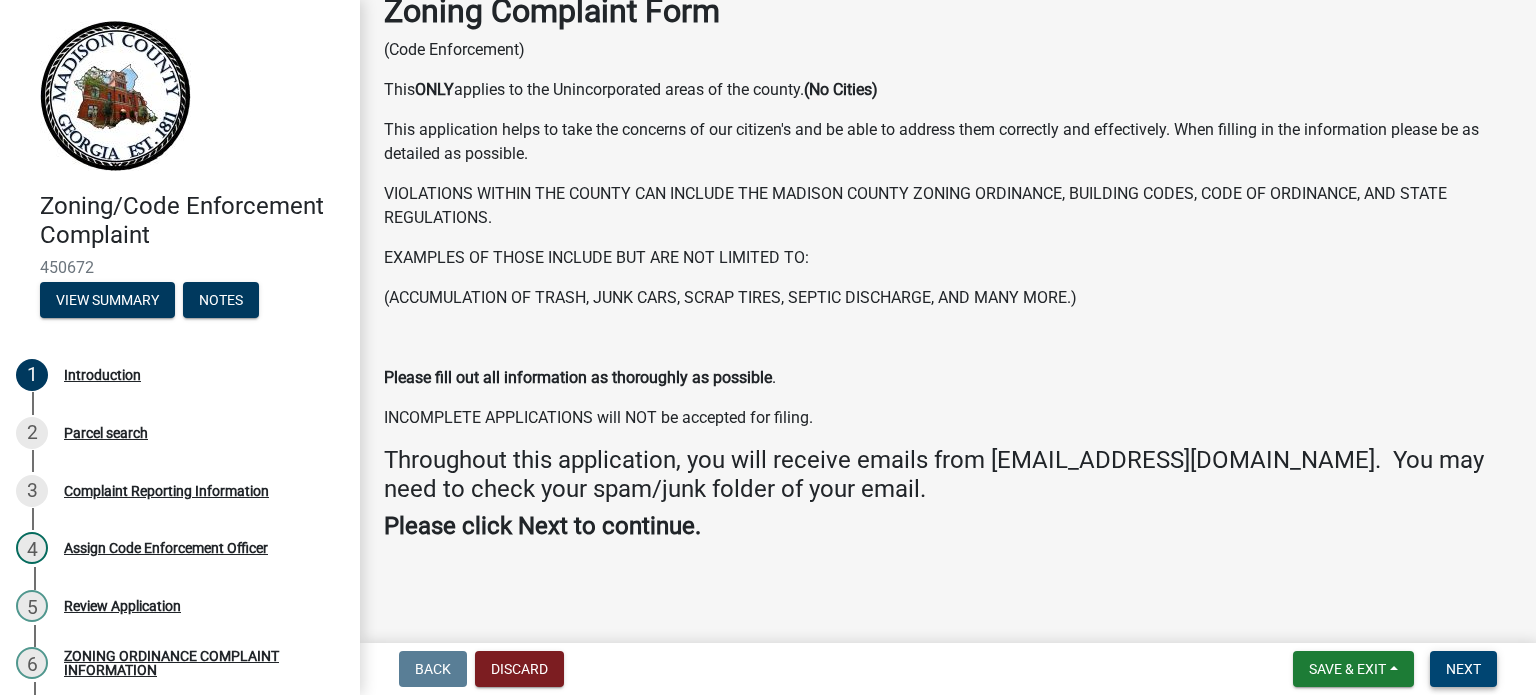 click on "Next" at bounding box center [1463, 669] 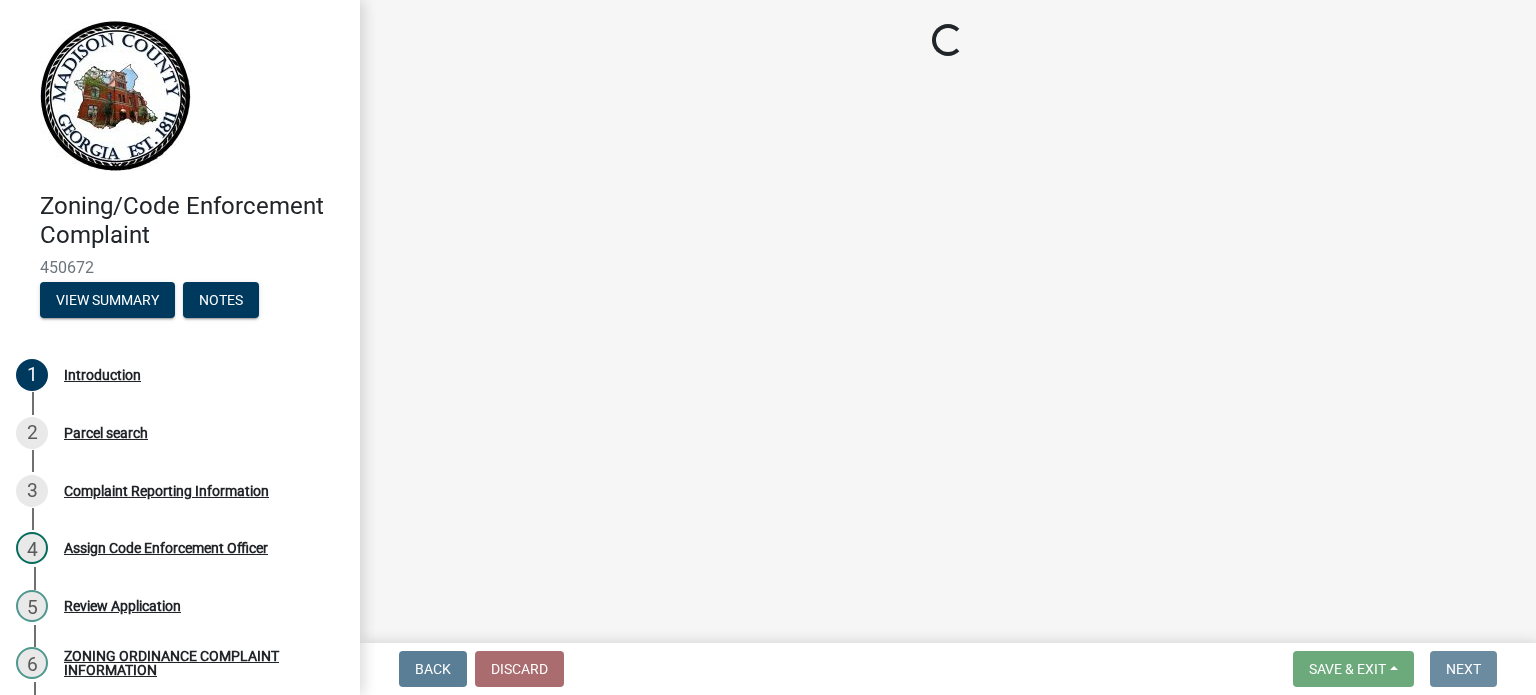 scroll, scrollTop: 0, scrollLeft: 0, axis: both 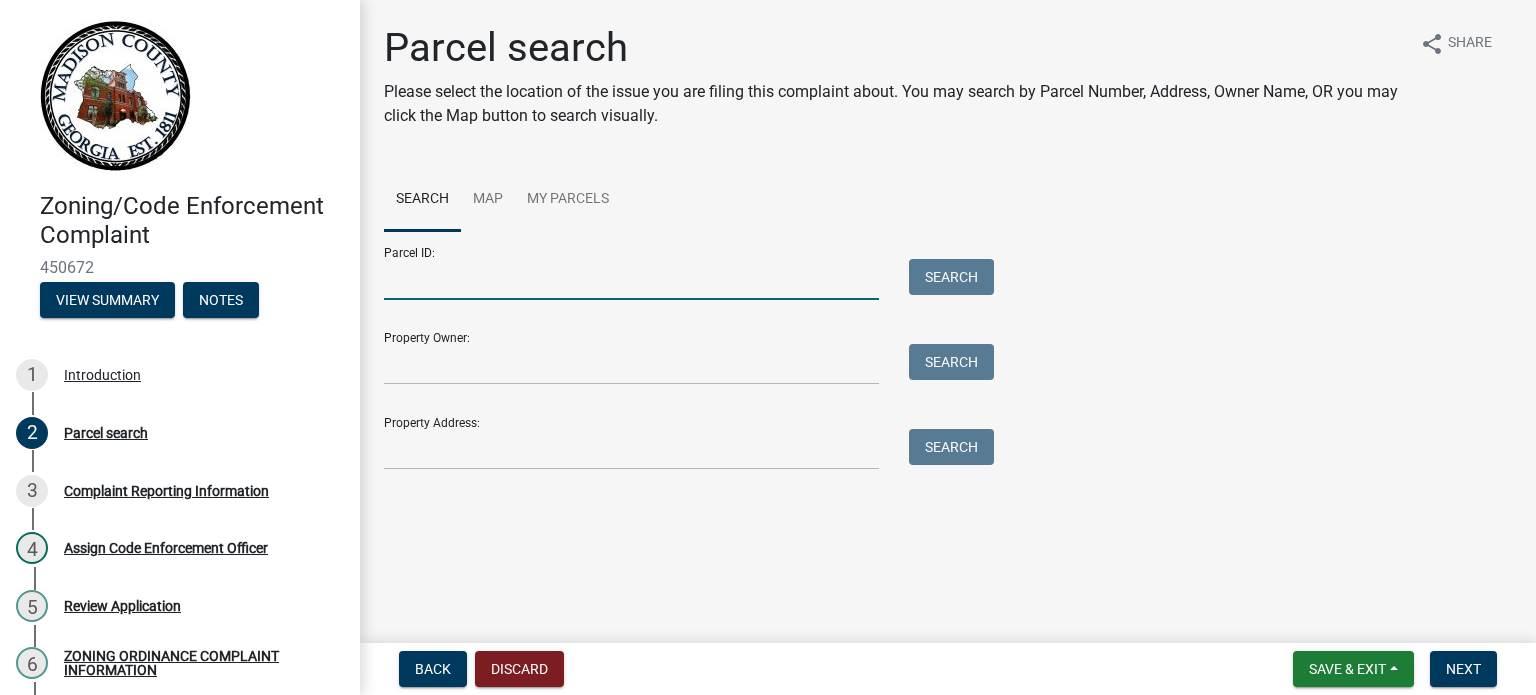 click on "Parcel ID:" at bounding box center (631, 279) 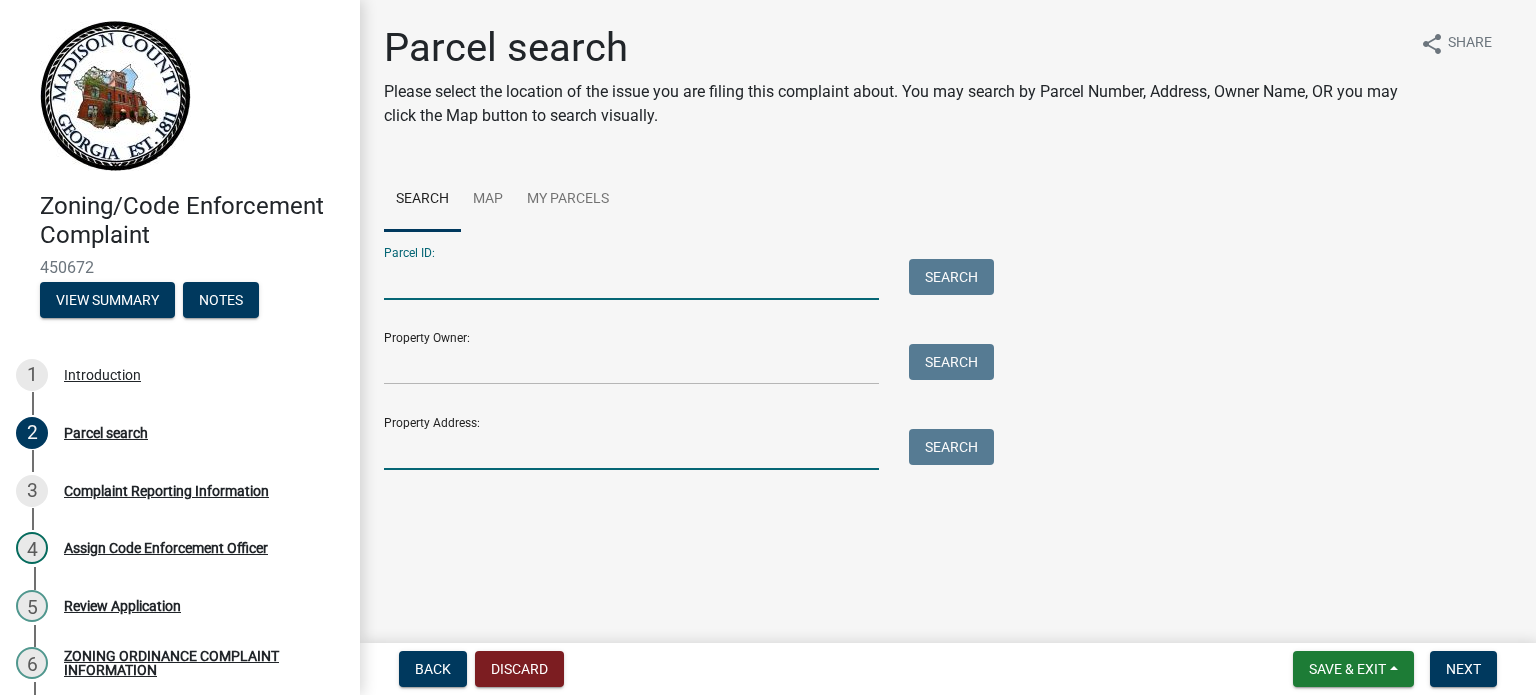 click on "Property Address:" at bounding box center [631, 449] 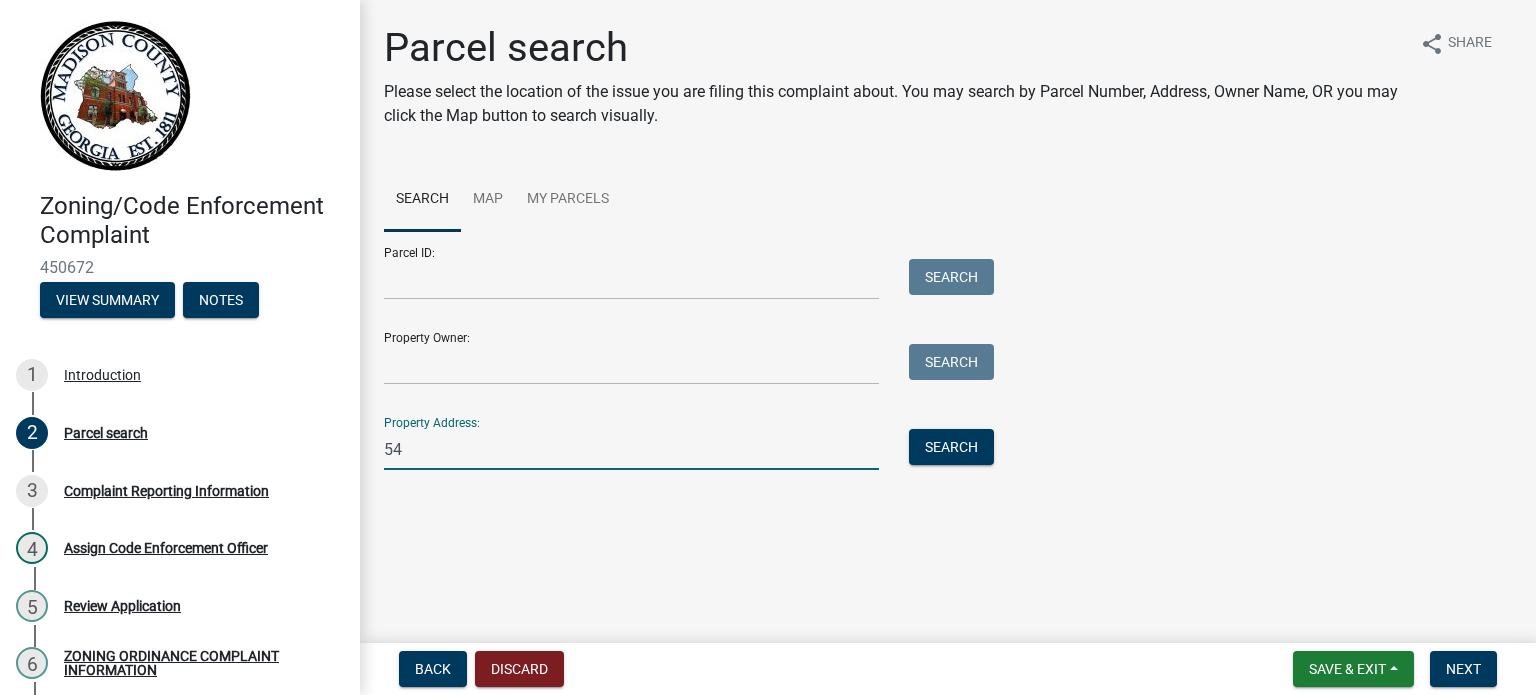 type on "5" 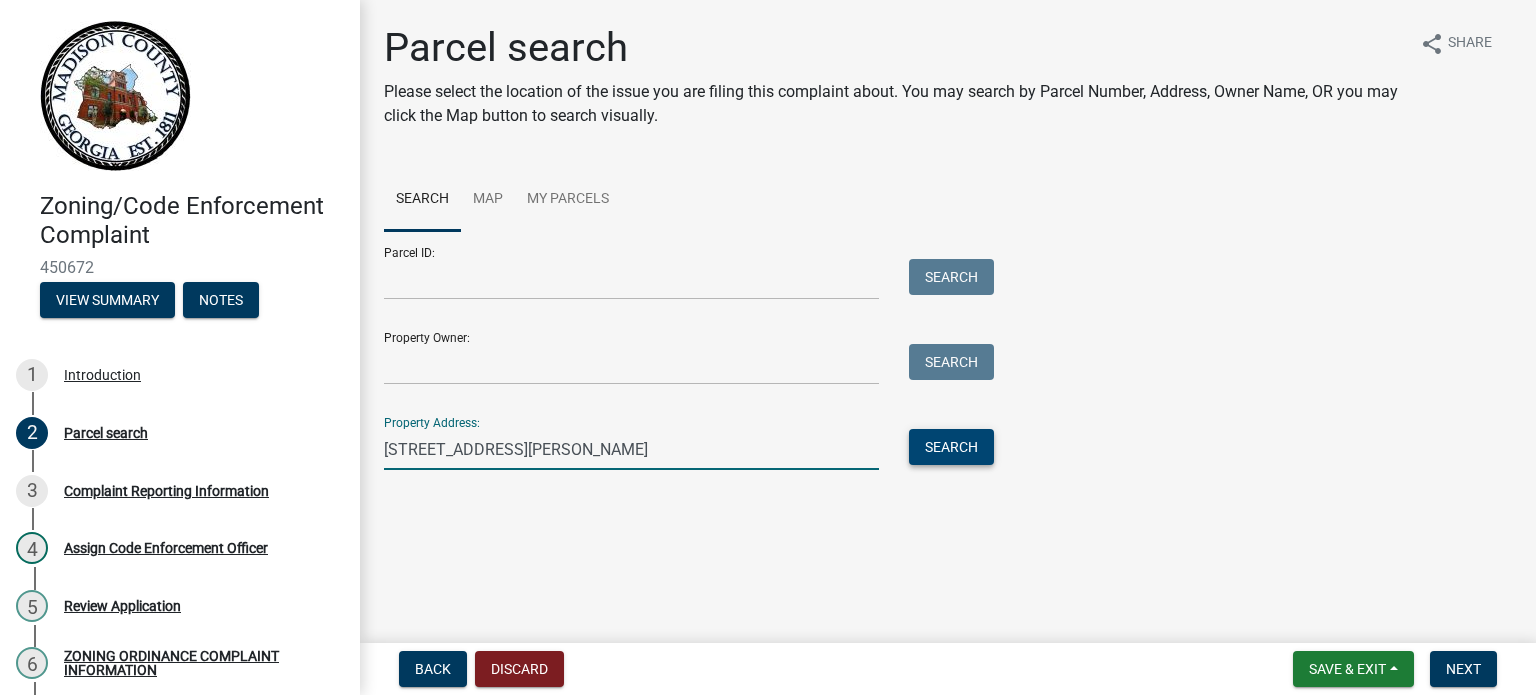 type on "454 Mcginnis Chandler rd" 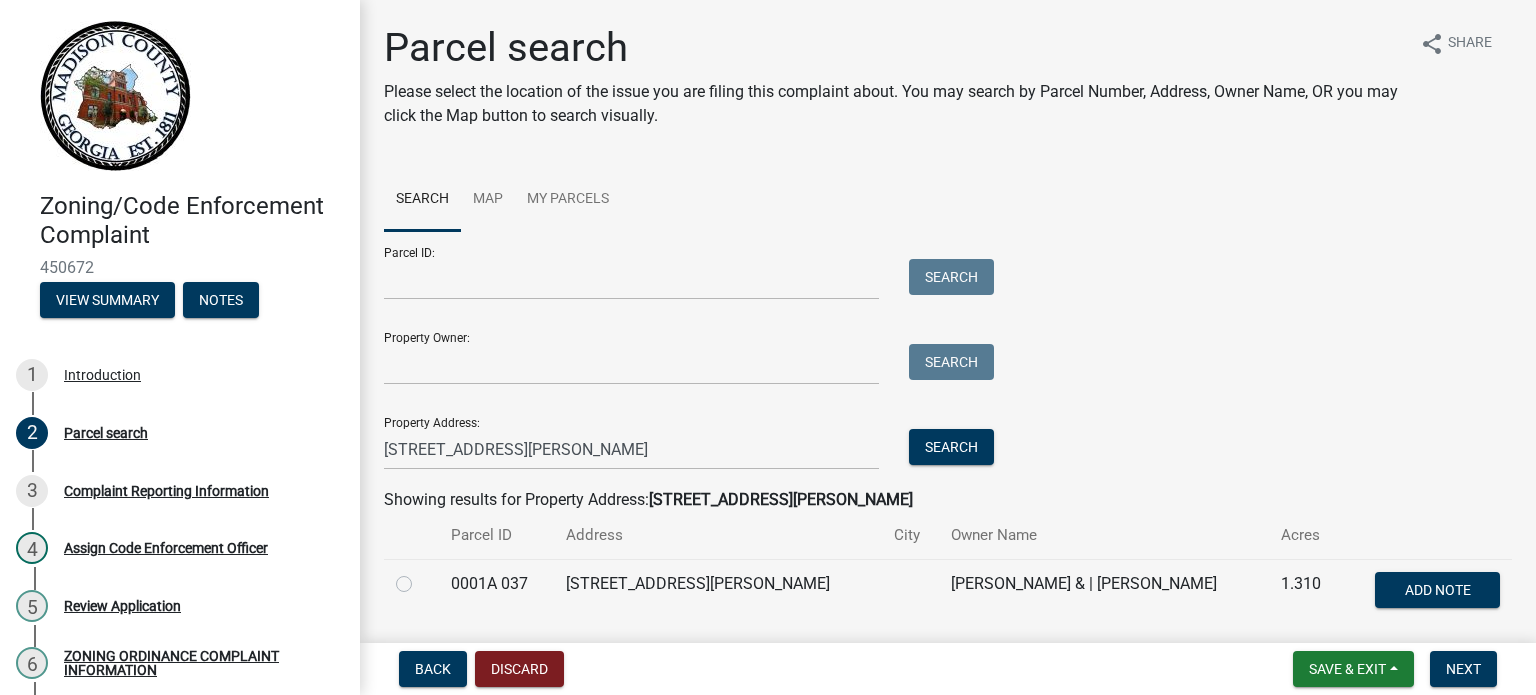 click 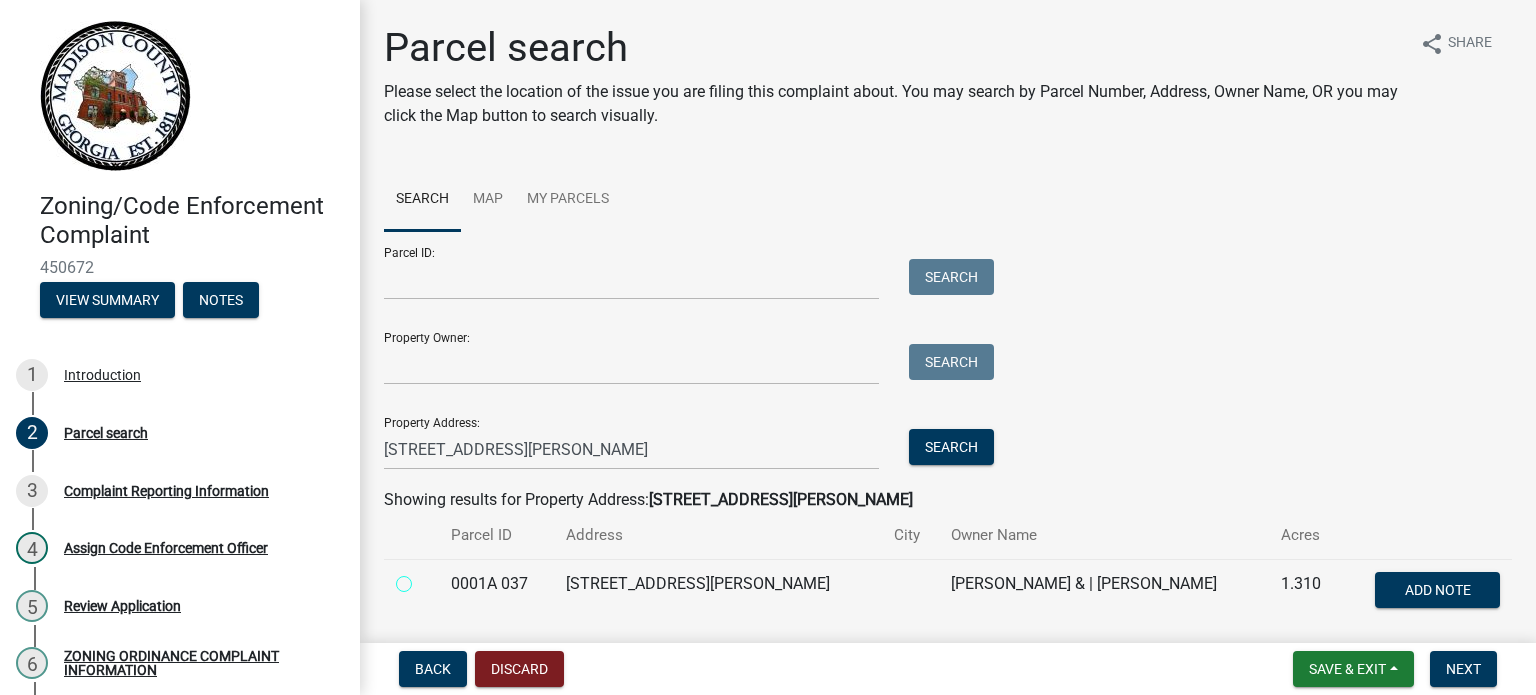 radio on "true" 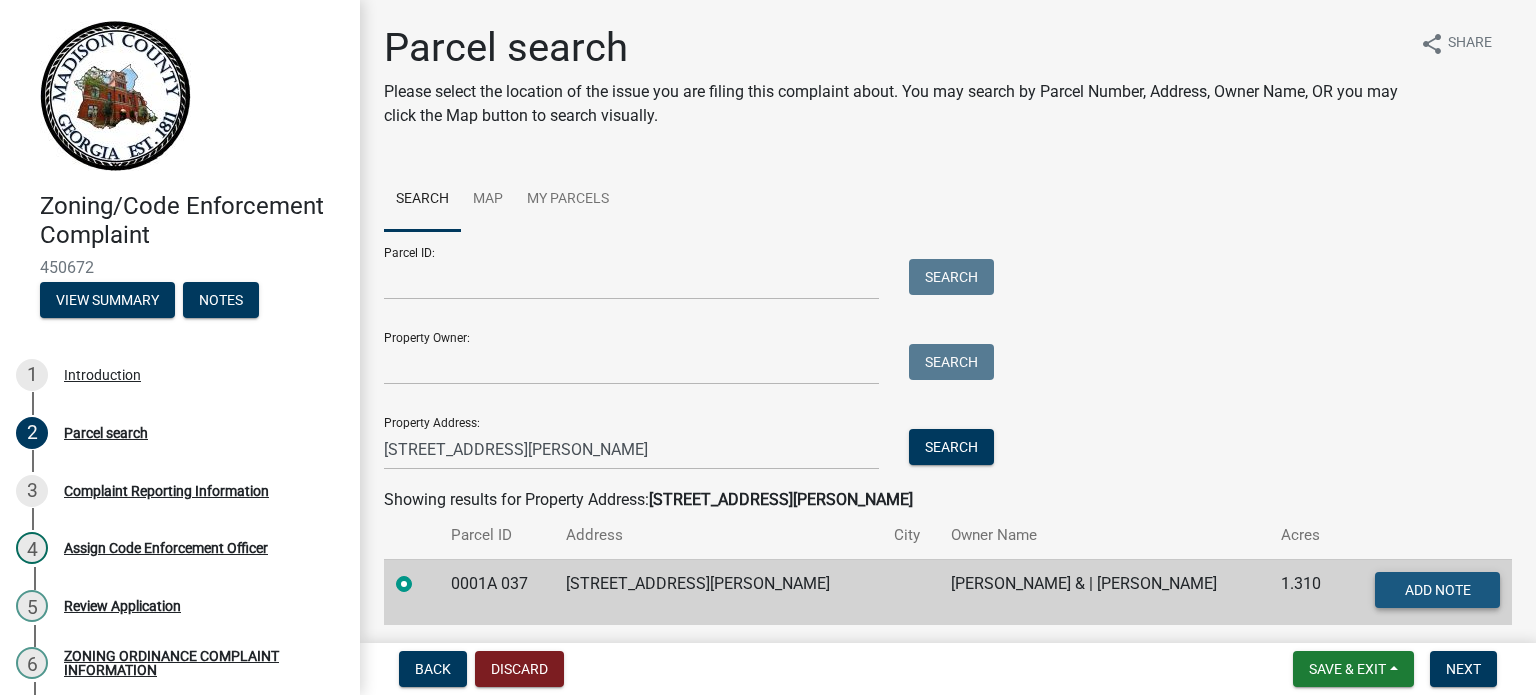 click on "Add Note" 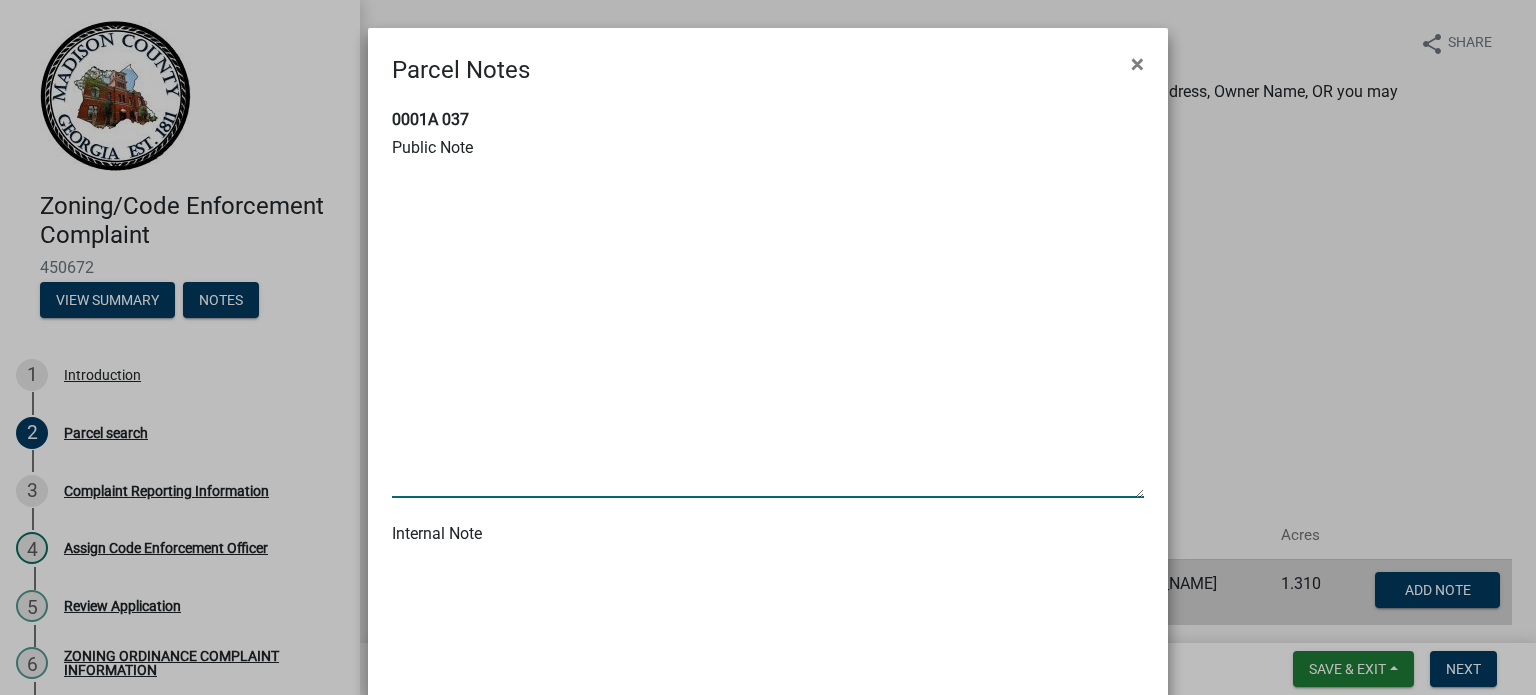 click at bounding box center [768, 331] 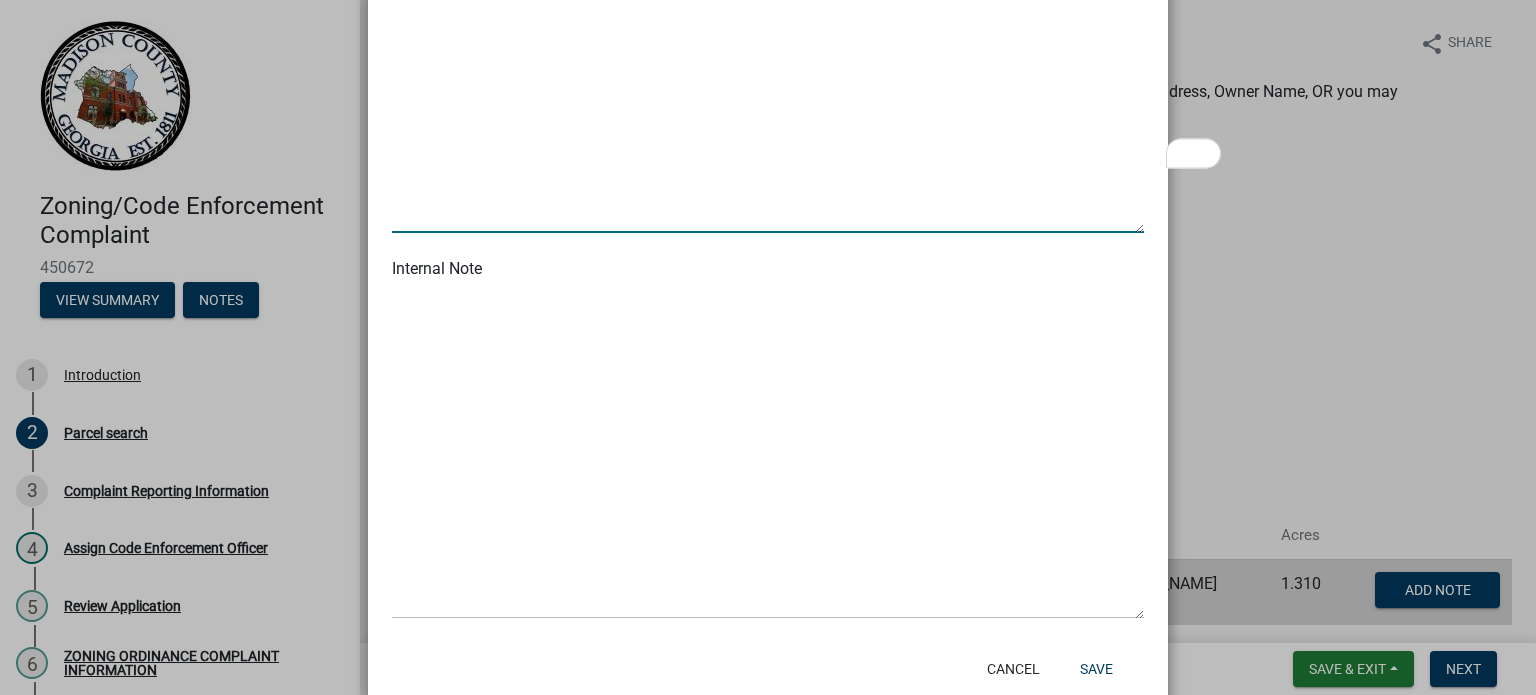 scroll, scrollTop: 266, scrollLeft: 0, axis: vertical 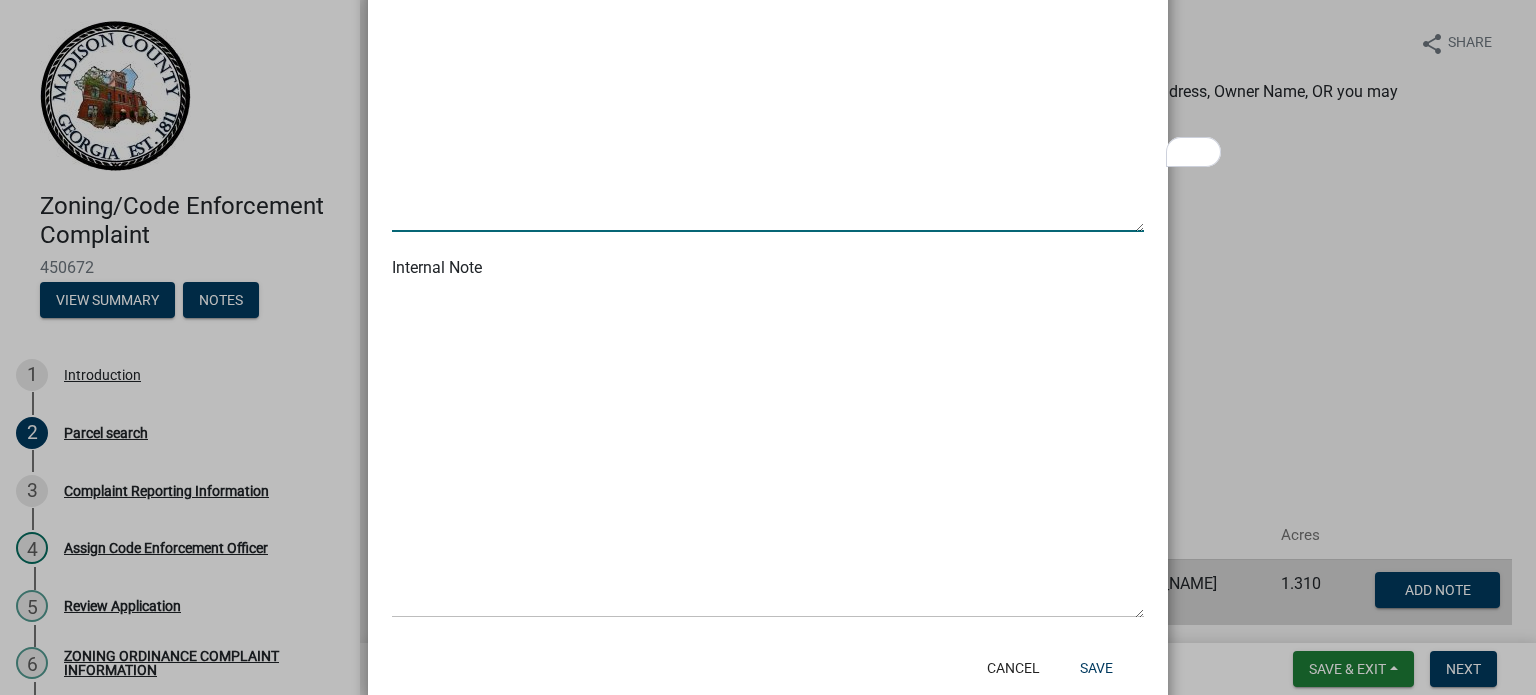 type on "big shop at front of the road" 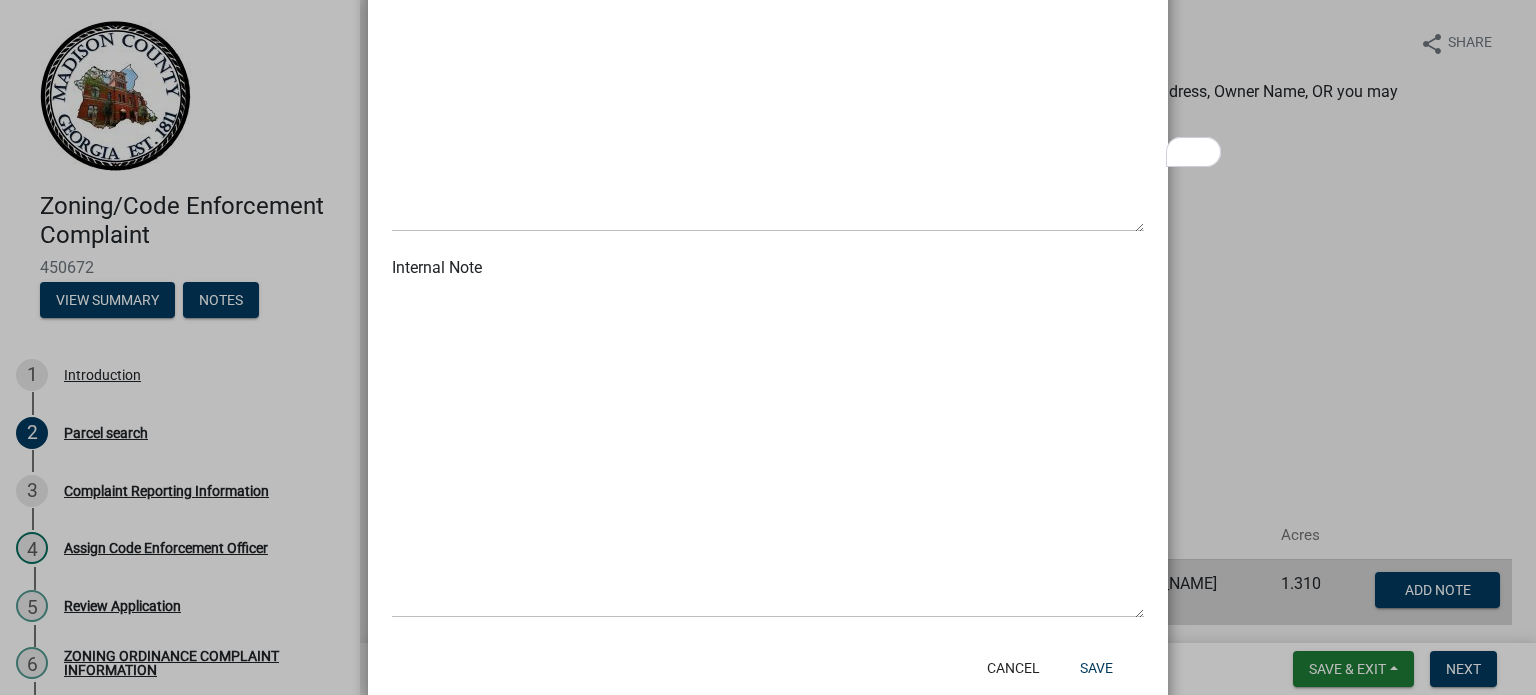 click on "0001A  037 Public Note             Internal Note" 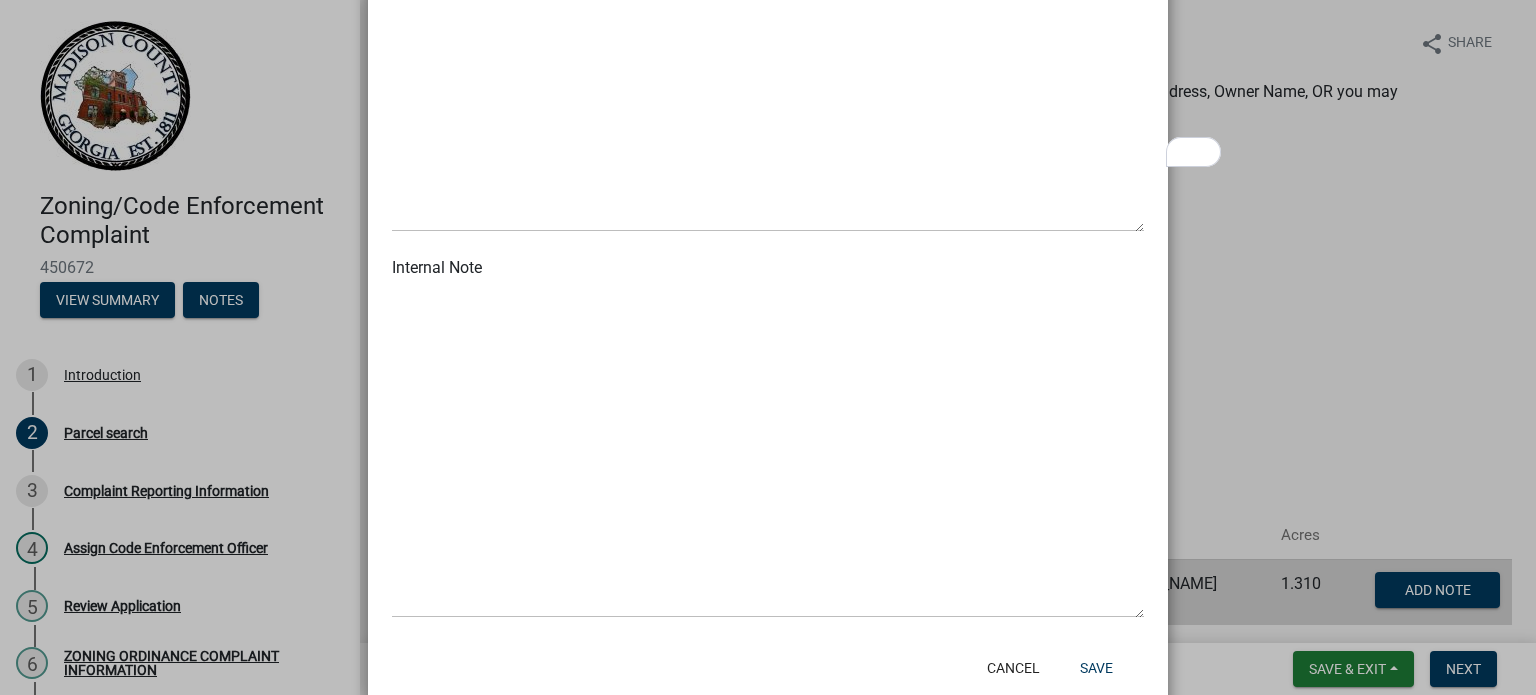 scroll, scrollTop: 315, scrollLeft: 0, axis: vertical 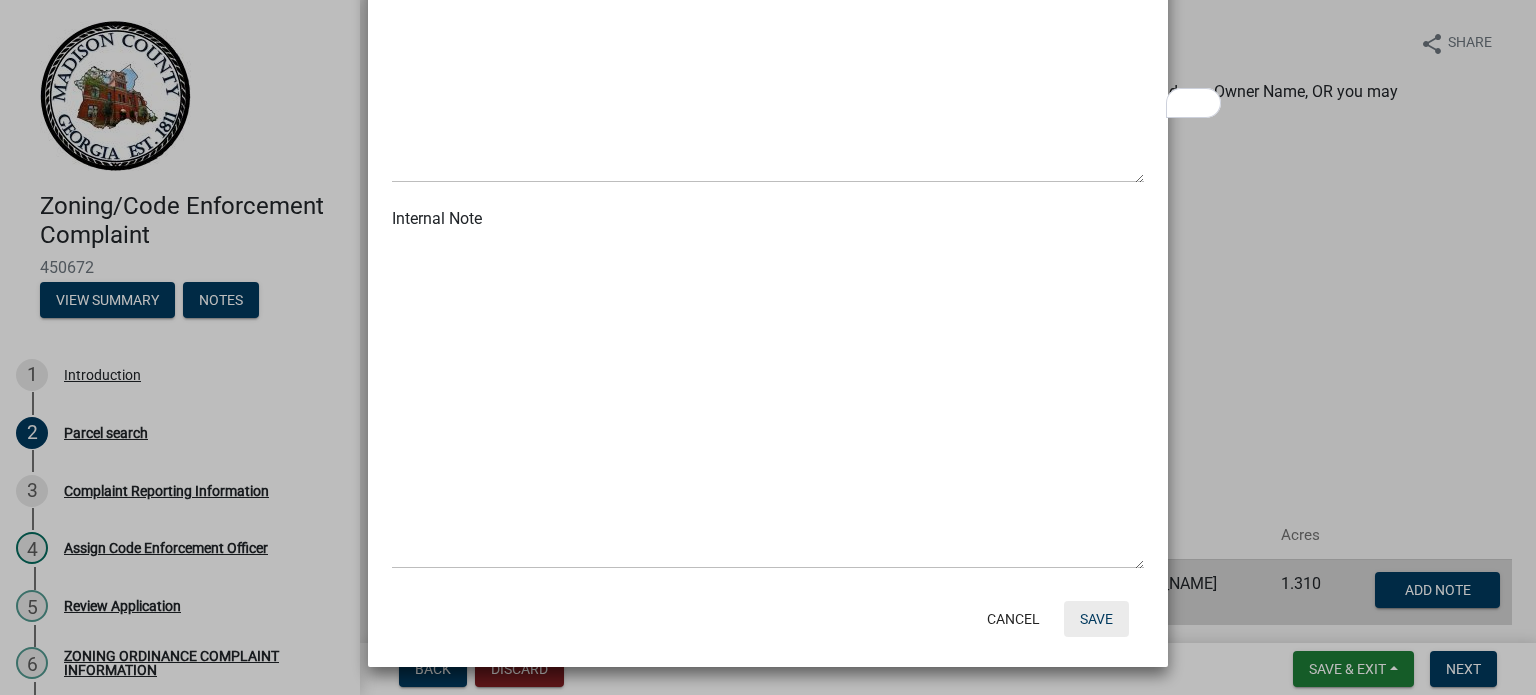 click on "Save" 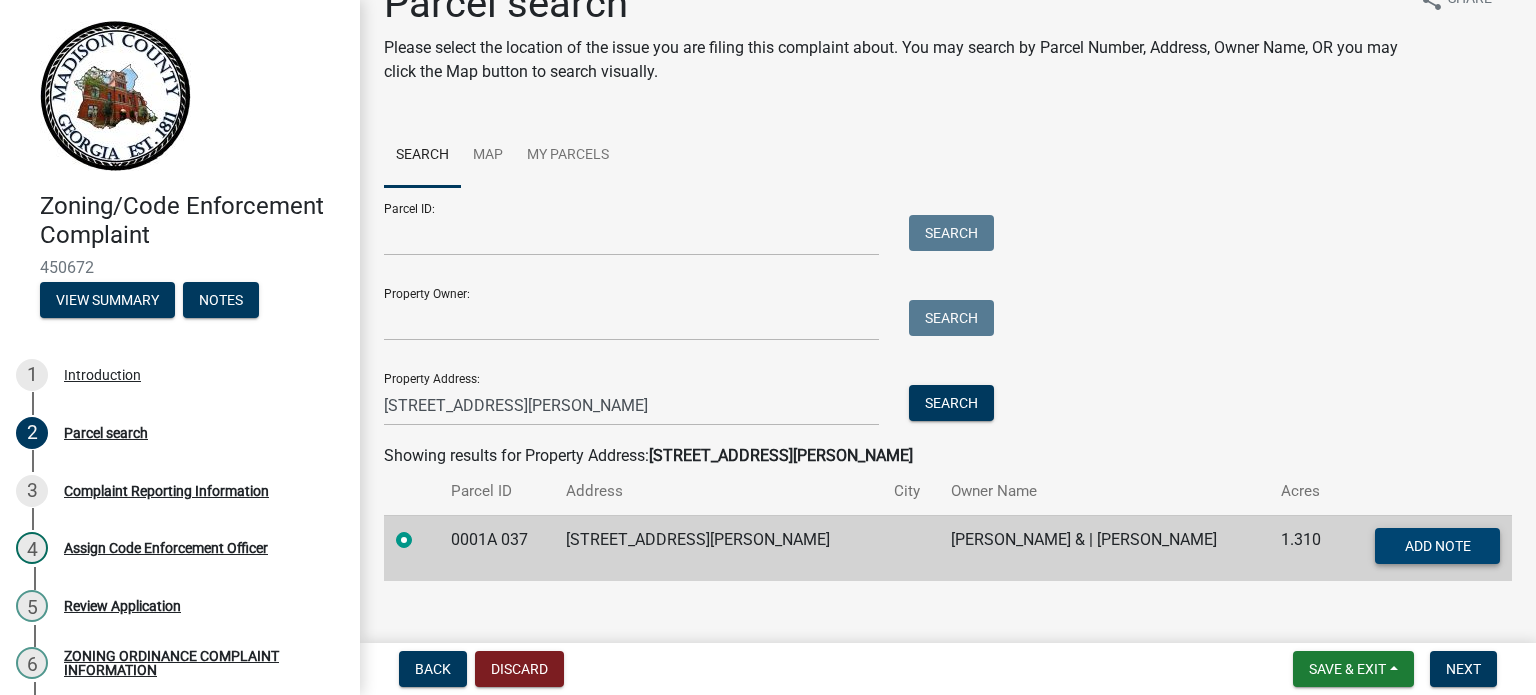 scroll, scrollTop: 68, scrollLeft: 0, axis: vertical 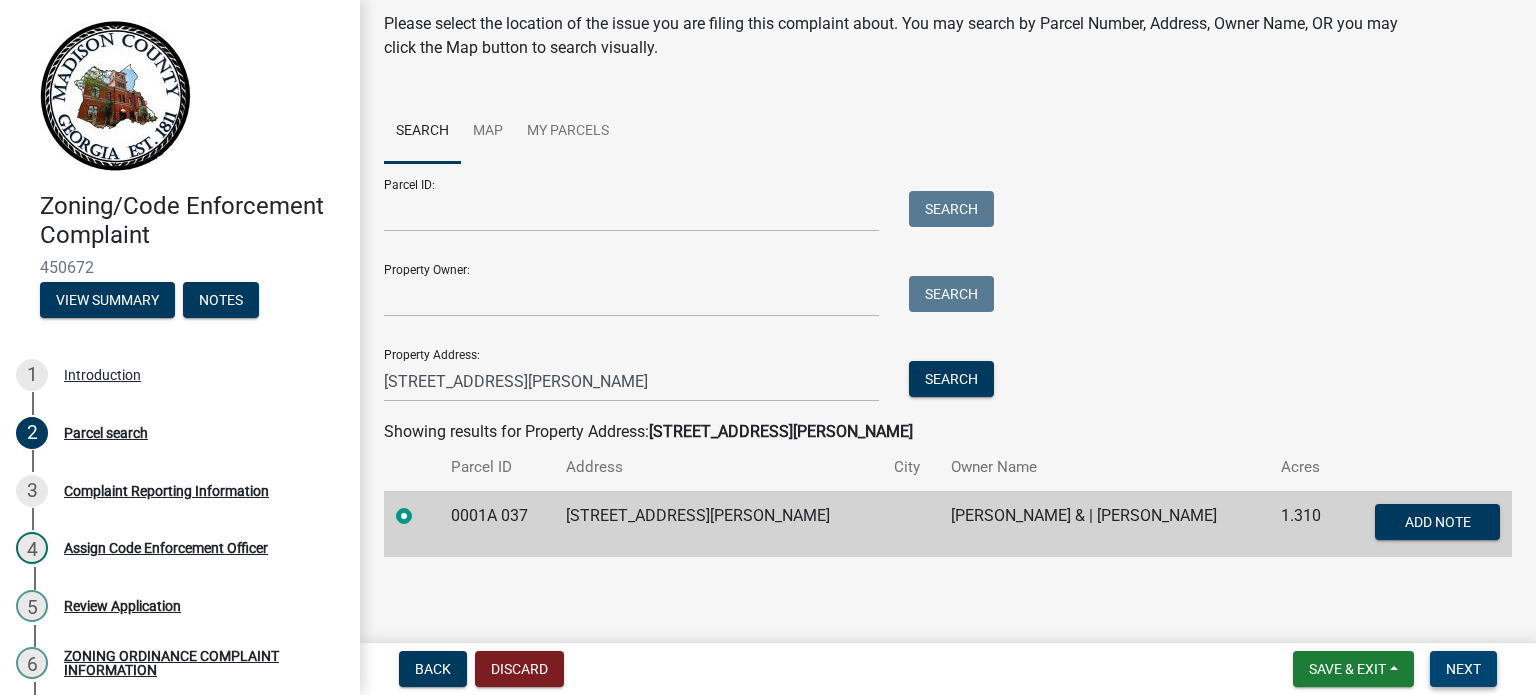 click on "Next" at bounding box center [1463, 669] 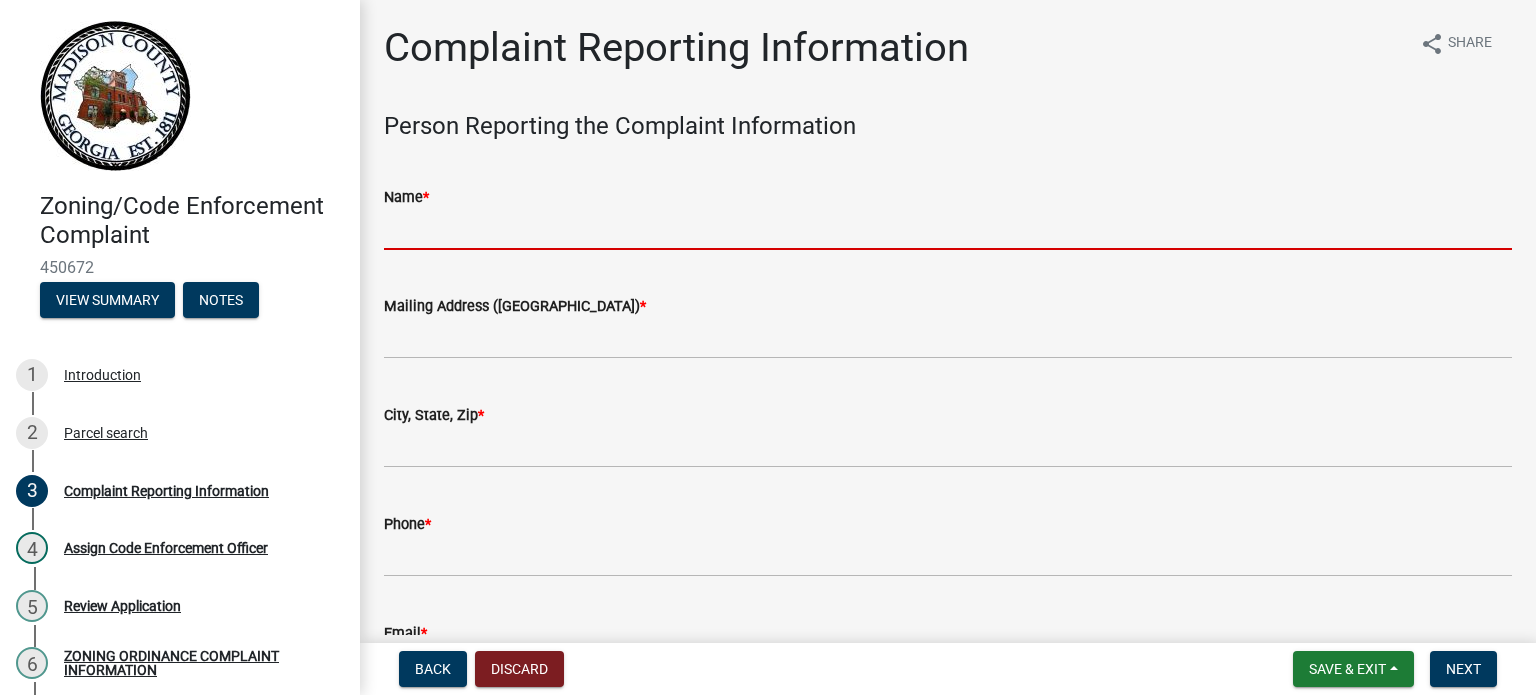 click on "Name  *" at bounding box center (948, 229) 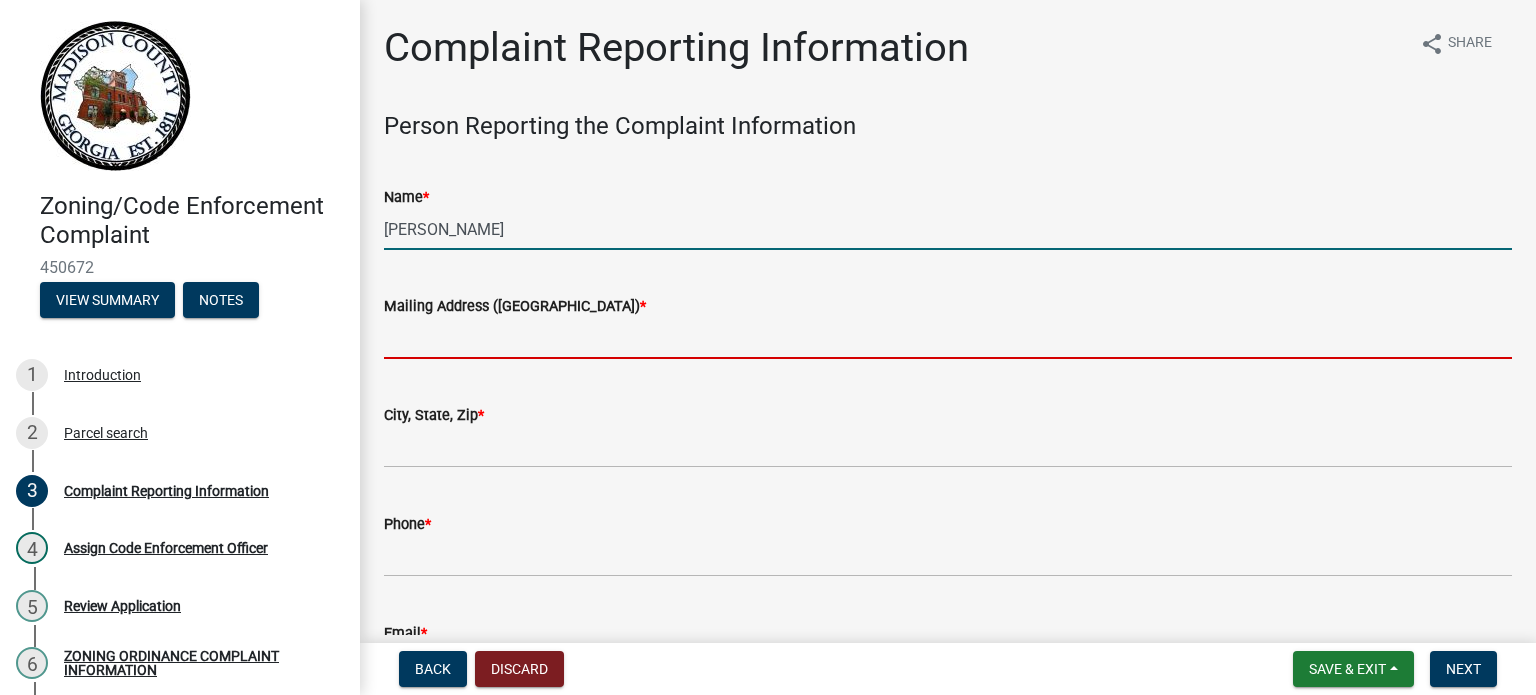 type on "91 ALBANY AVE DANIELSVILLE GA" 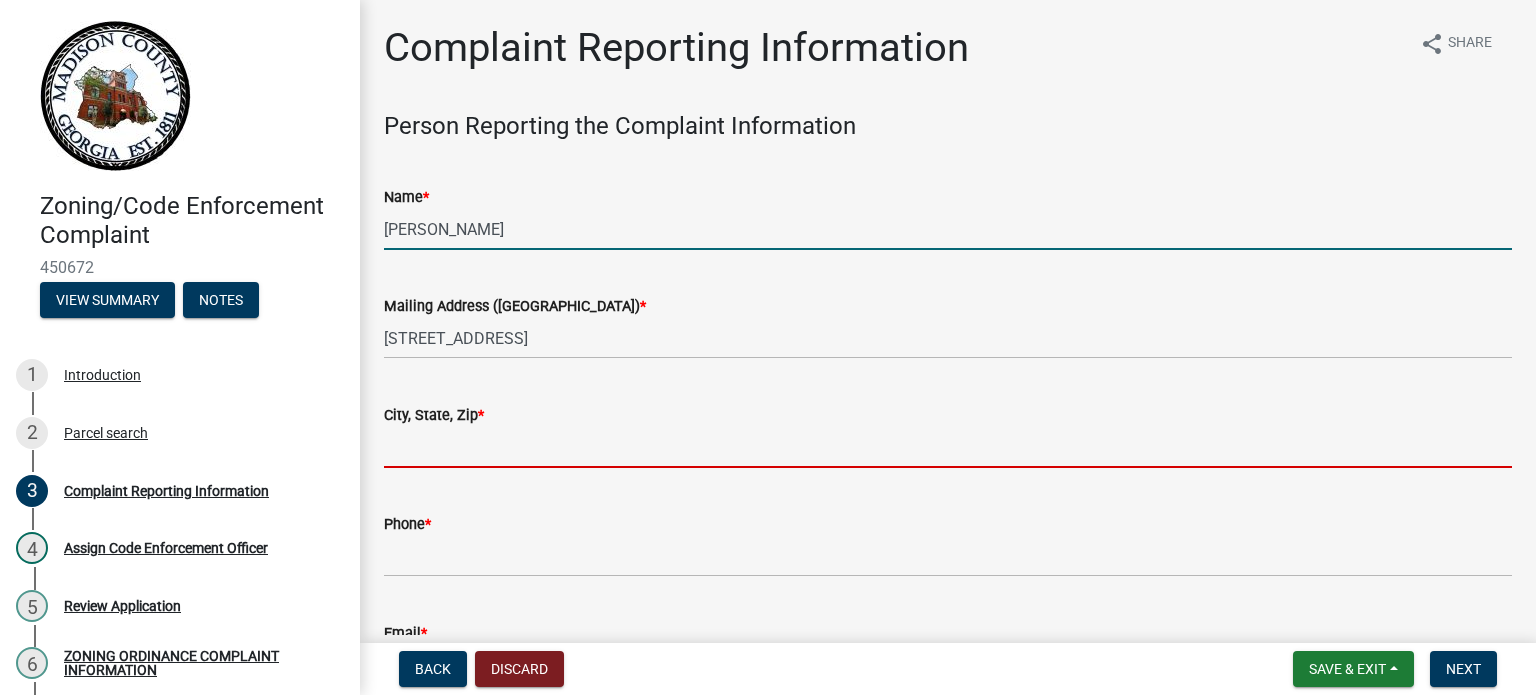 type on "danielsville" 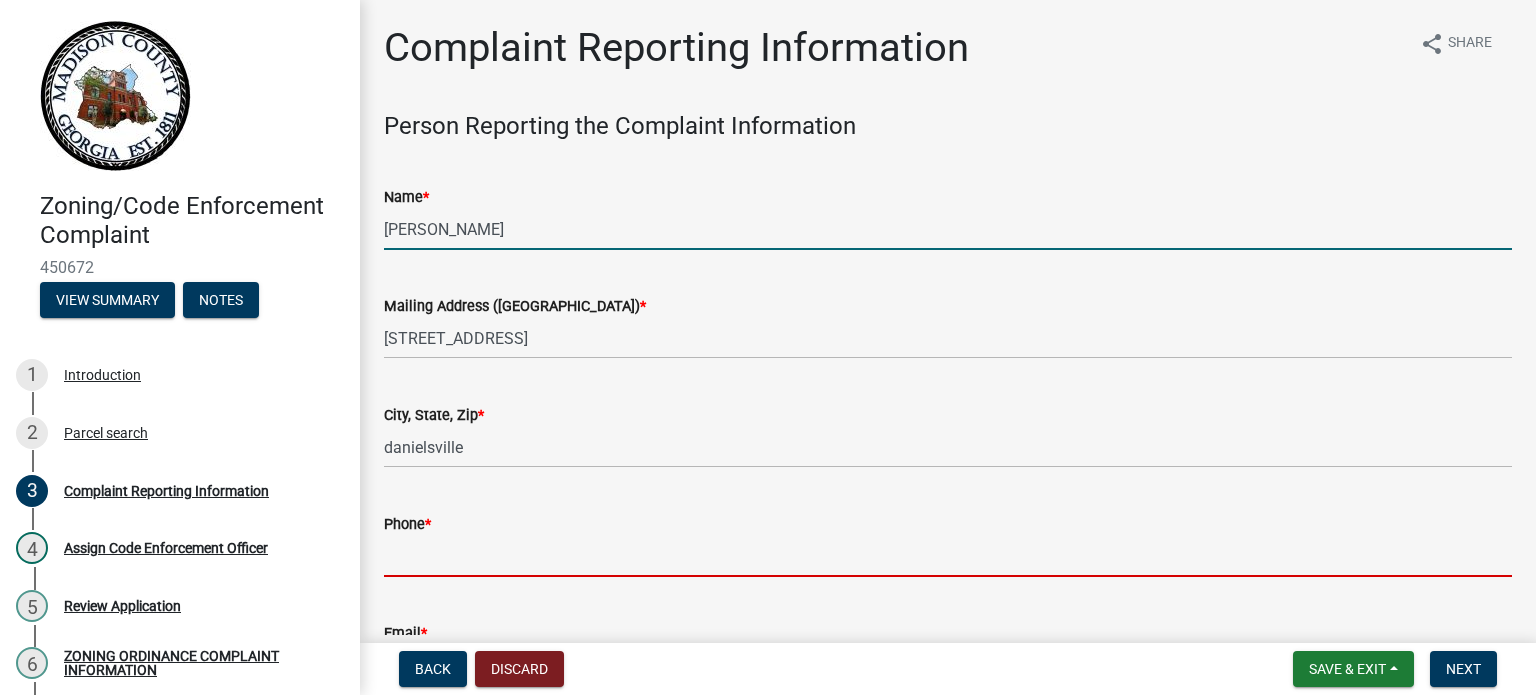 type on "7063807800" 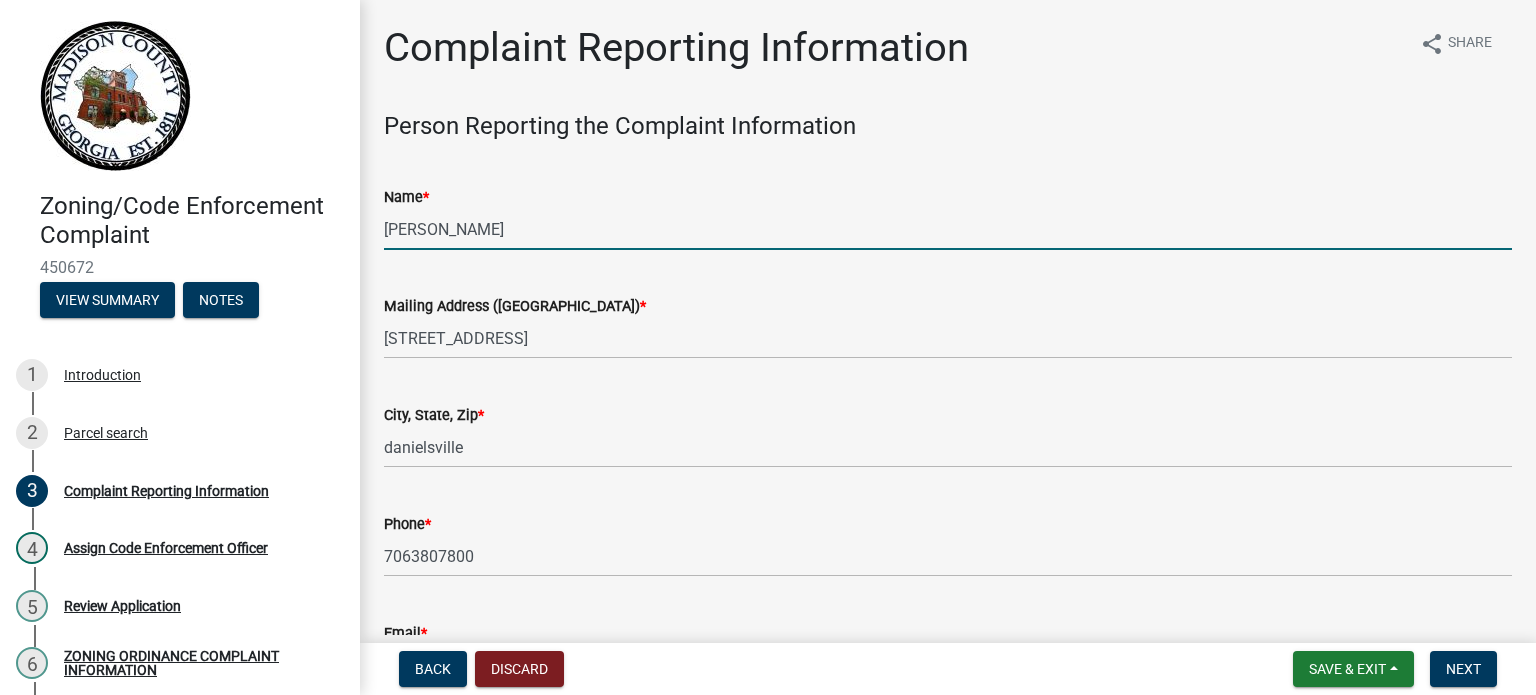 type on "dreyes@madisonco.us" 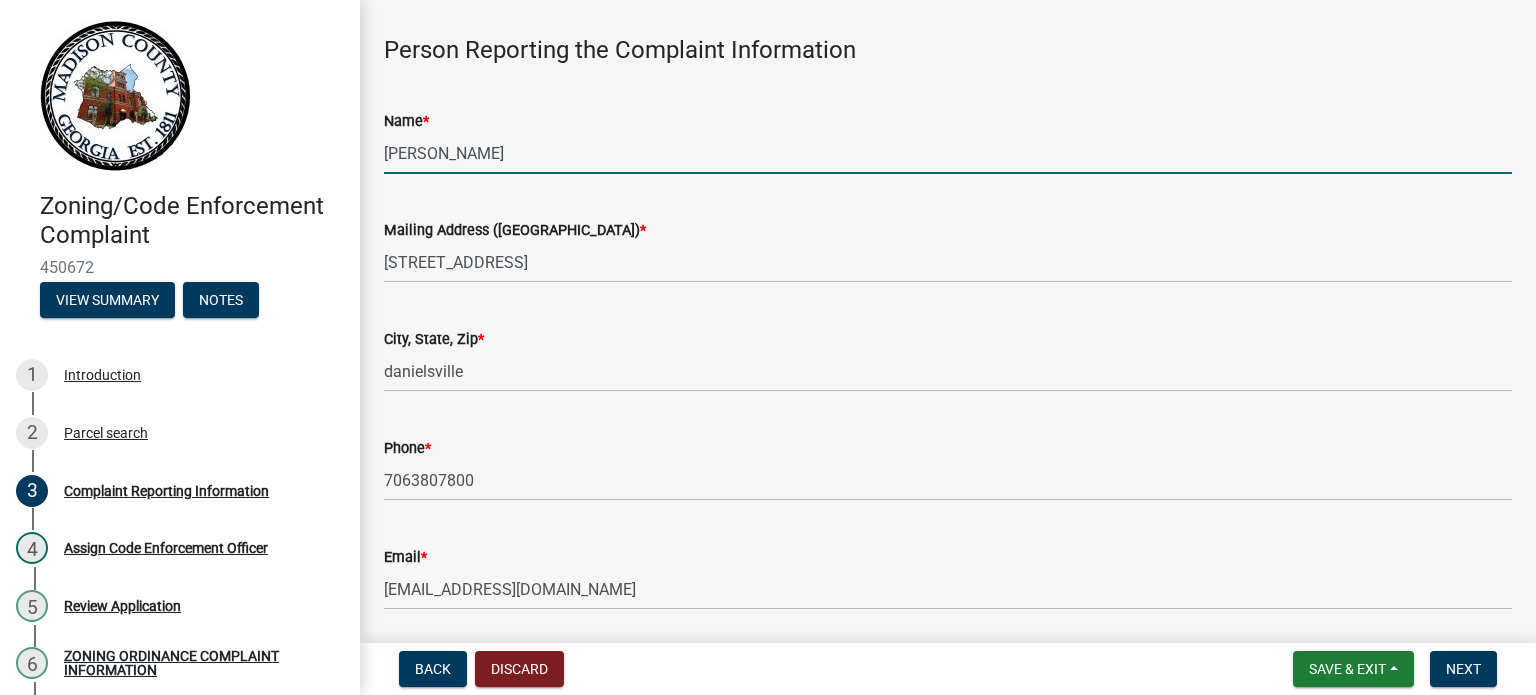 scroll, scrollTop: 133, scrollLeft: 0, axis: vertical 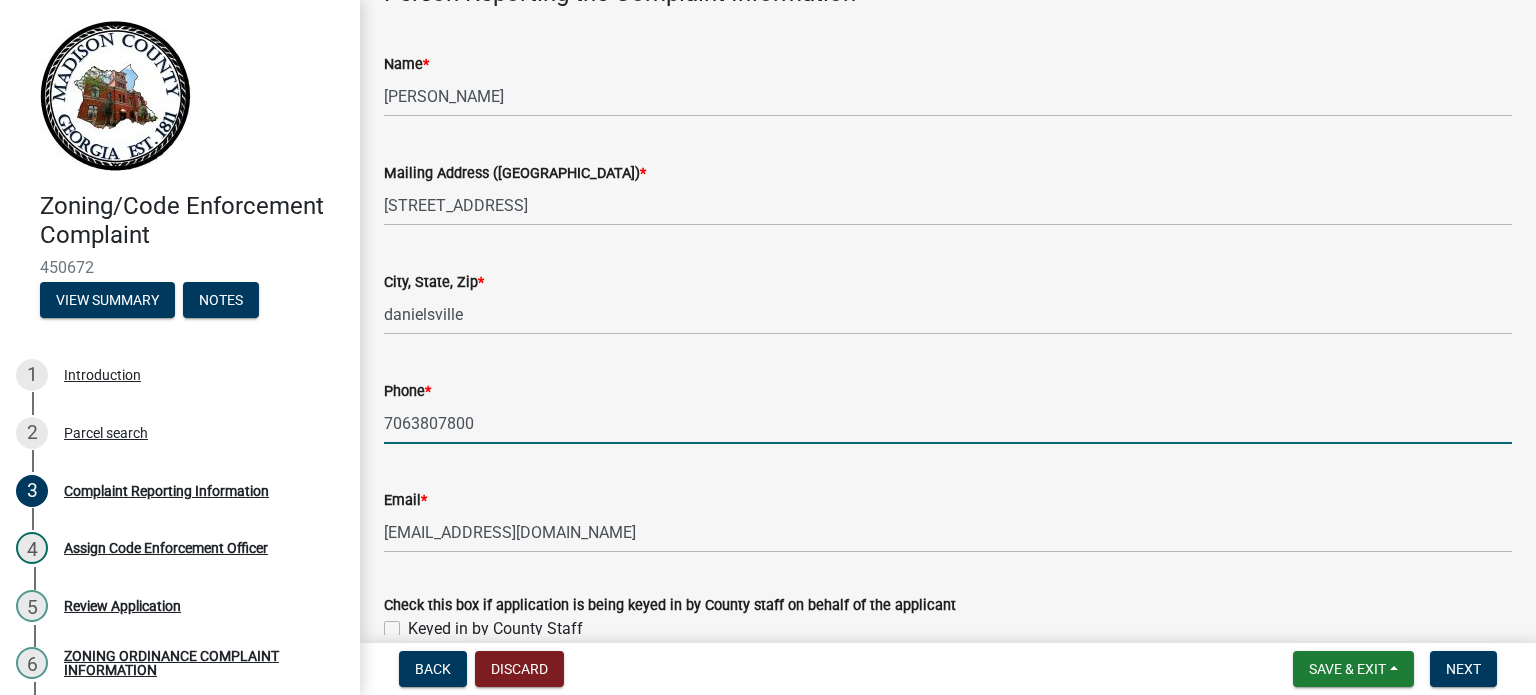 click on "7063807800" at bounding box center [948, 423] 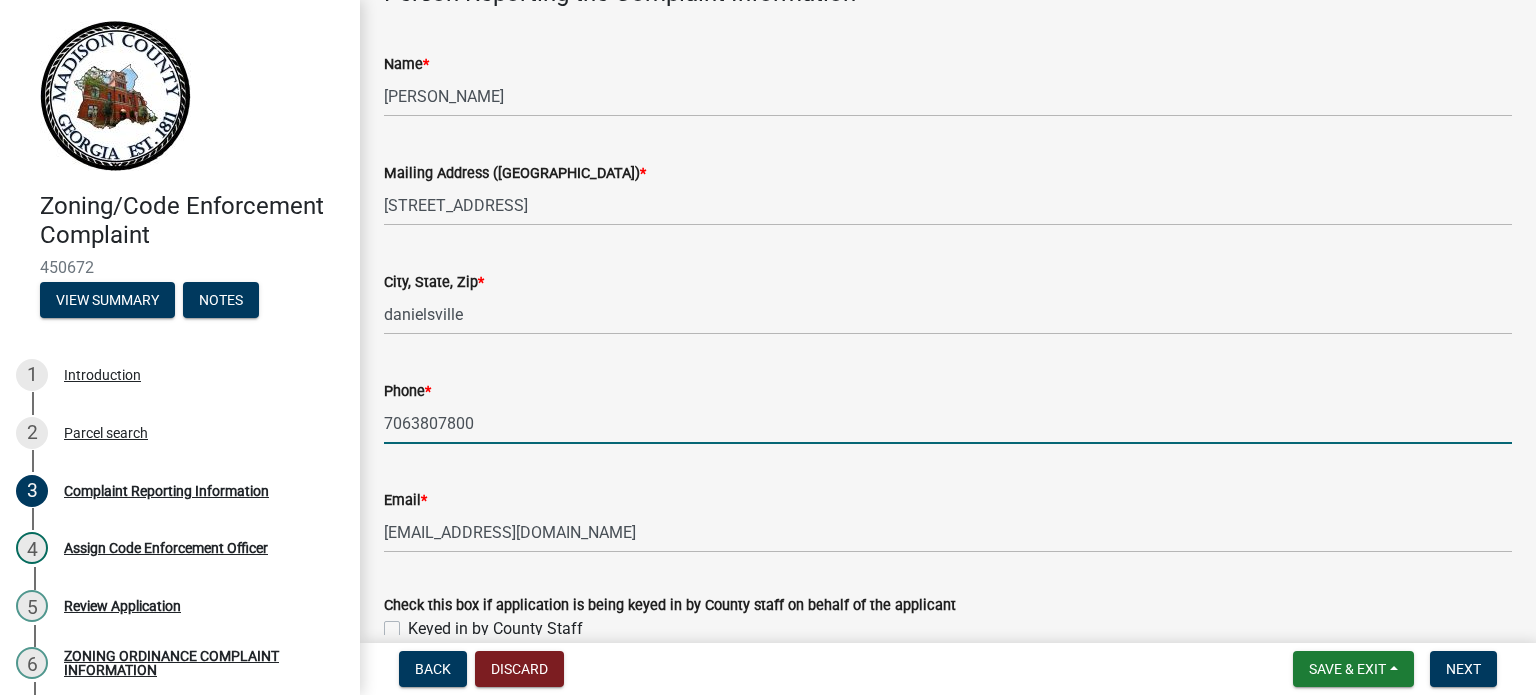 type on "7066144576" 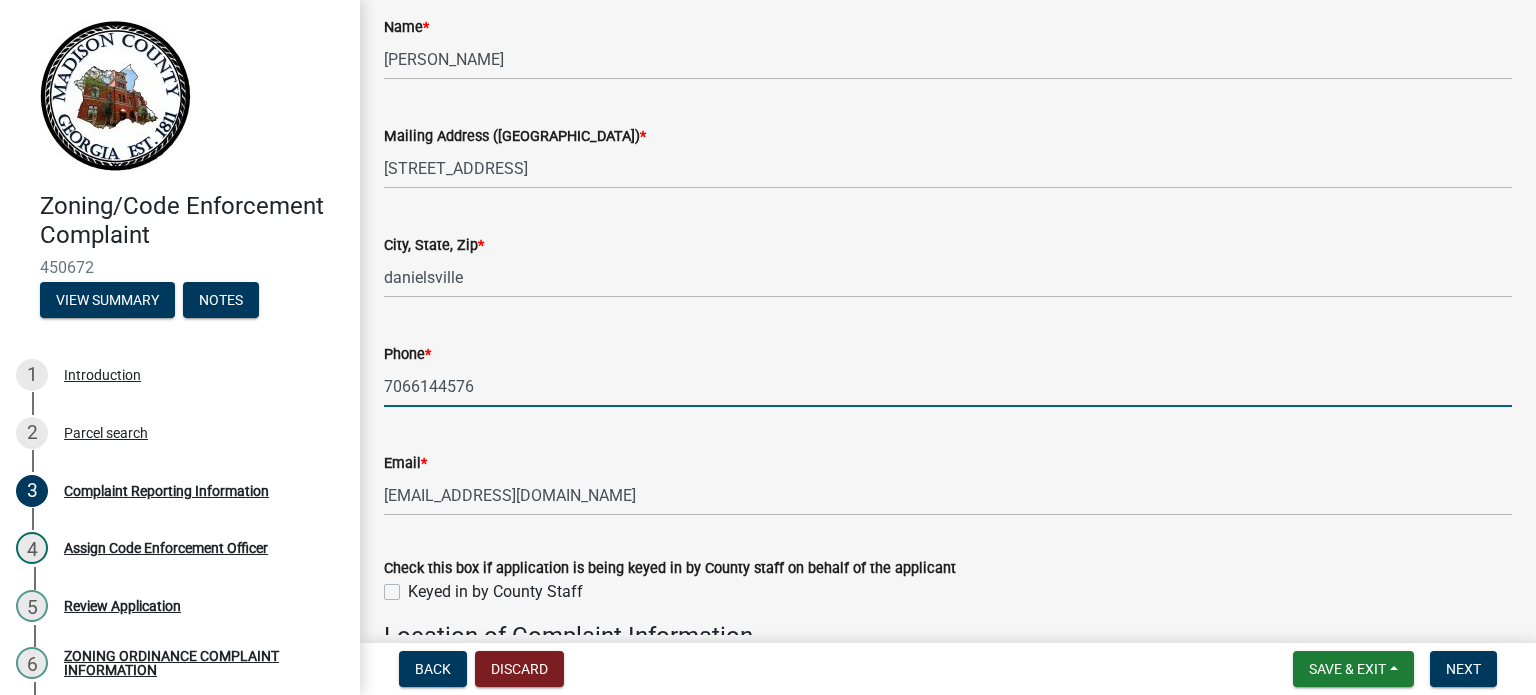 scroll, scrollTop: 266, scrollLeft: 0, axis: vertical 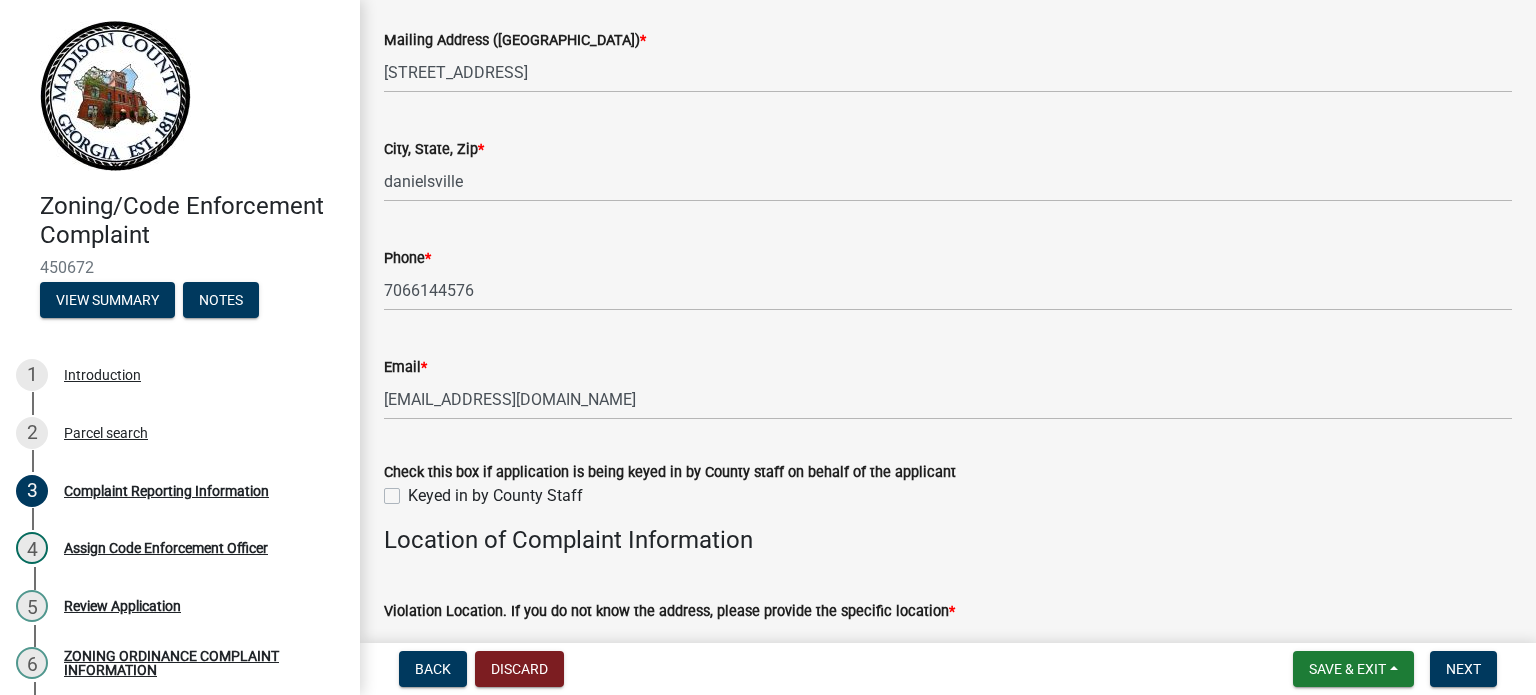 click on "Keyed in by County Staff" 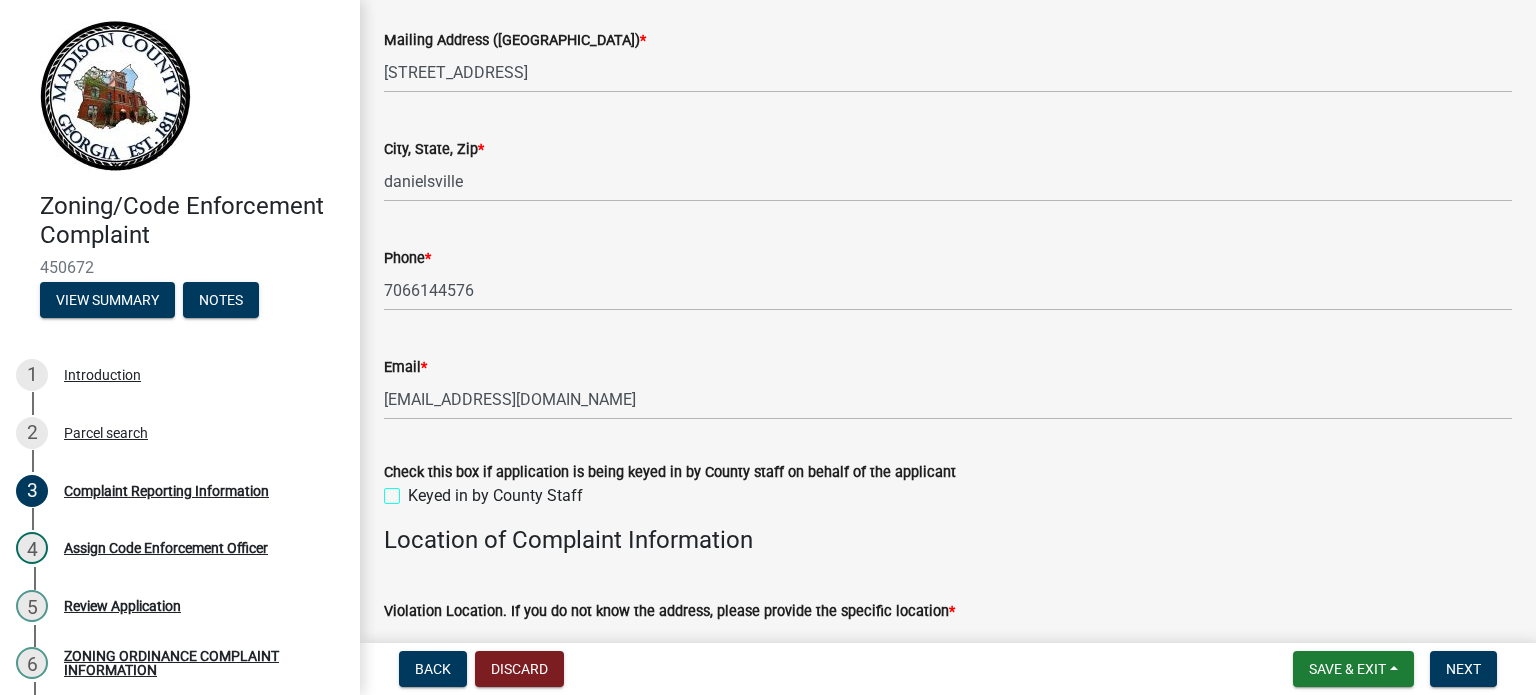 click on "Keyed in by County Staff" at bounding box center [414, 490] 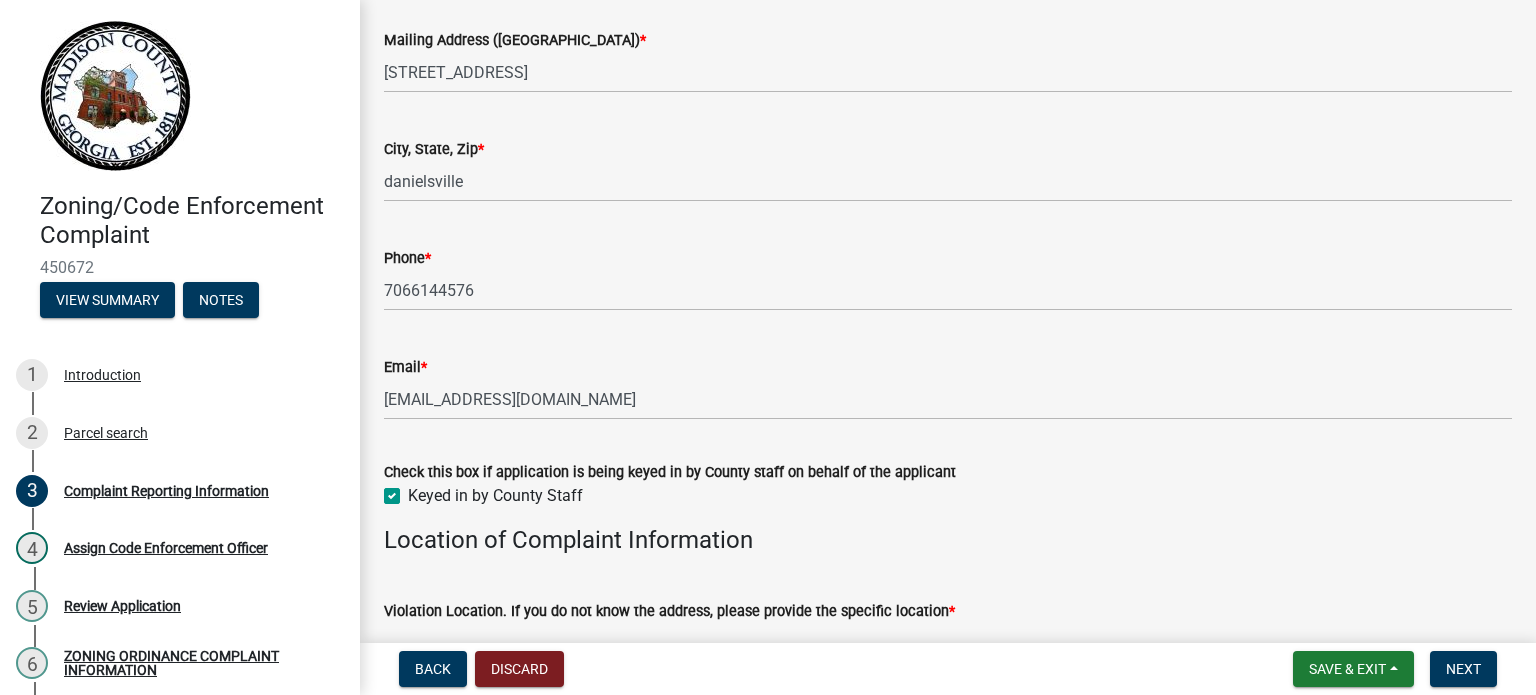 checkbox on "true" 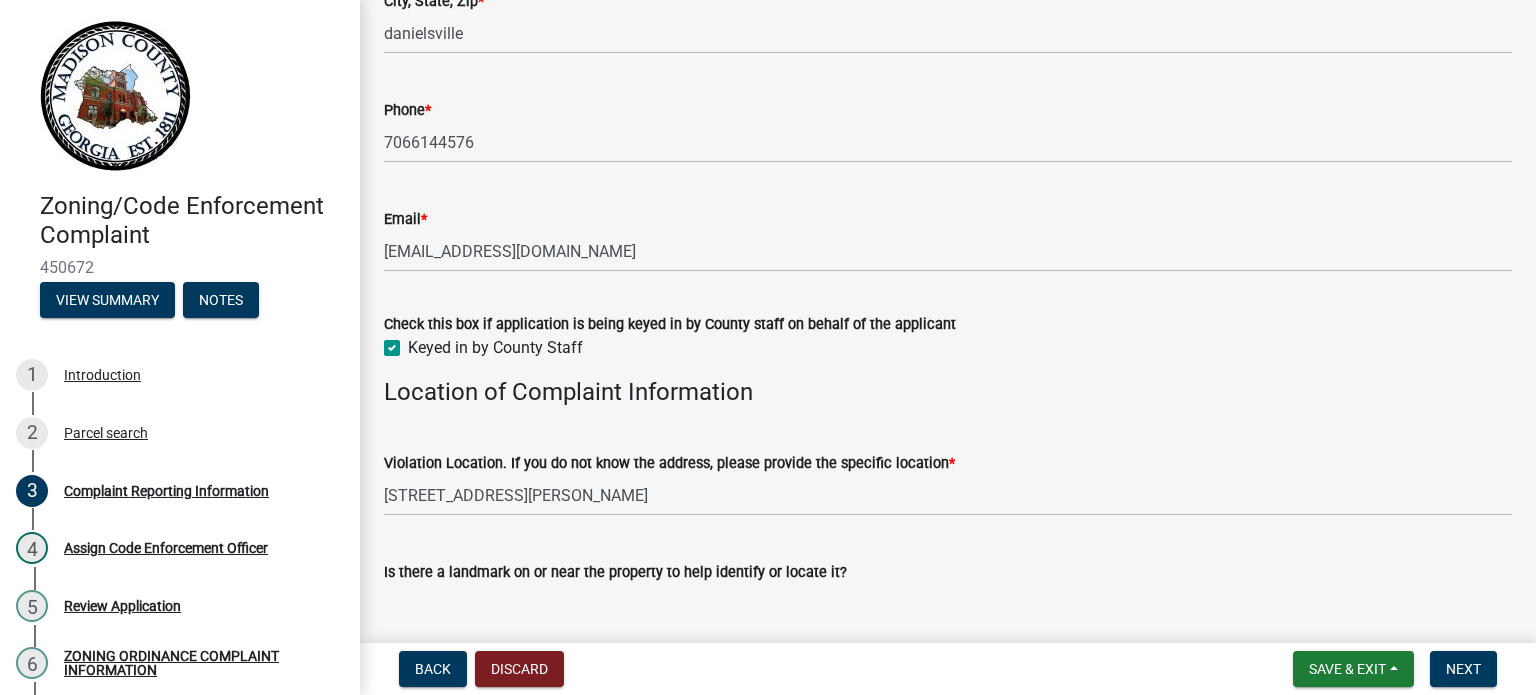 scroll, scrollTop: 533, scrollLeft: 0, axis: vertical 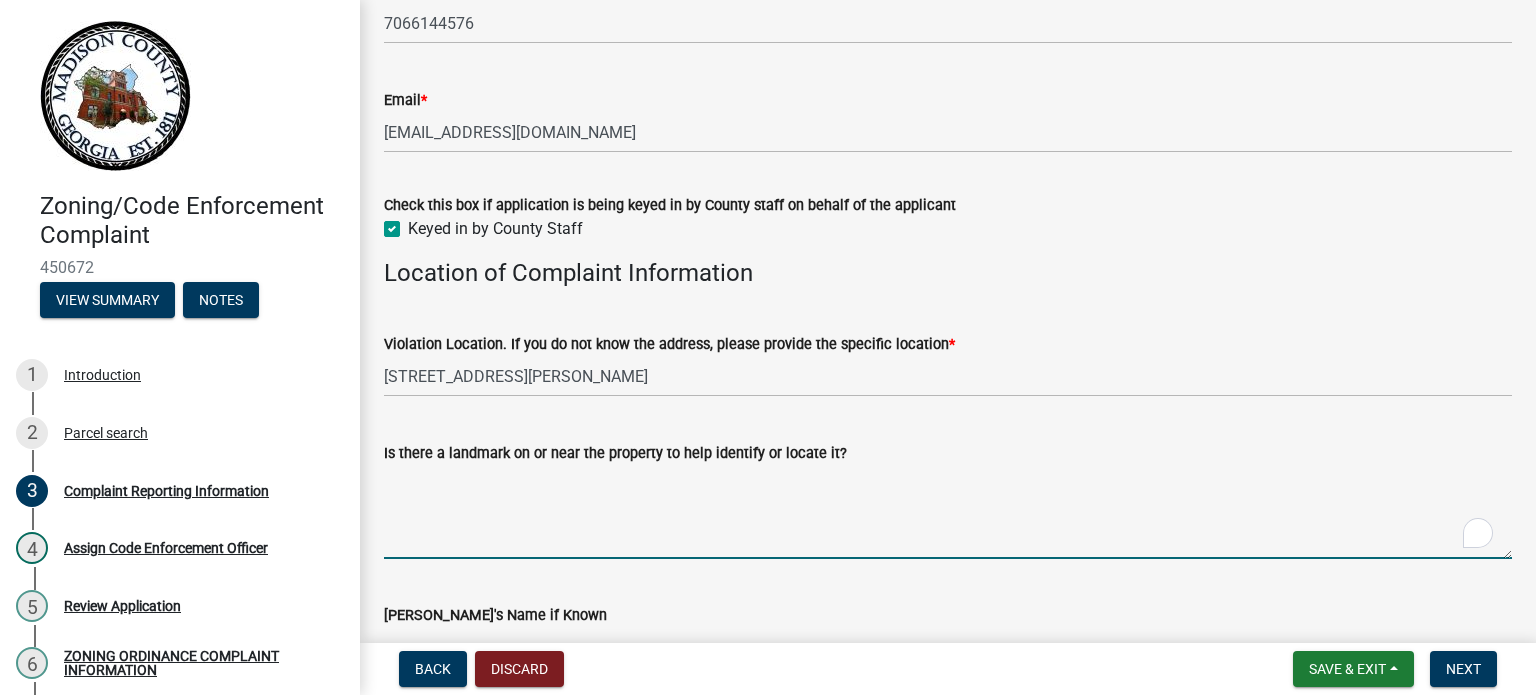 click on "Is there a landmark on or near the property to help identify or locate it?" at bounding box center (948, 512) 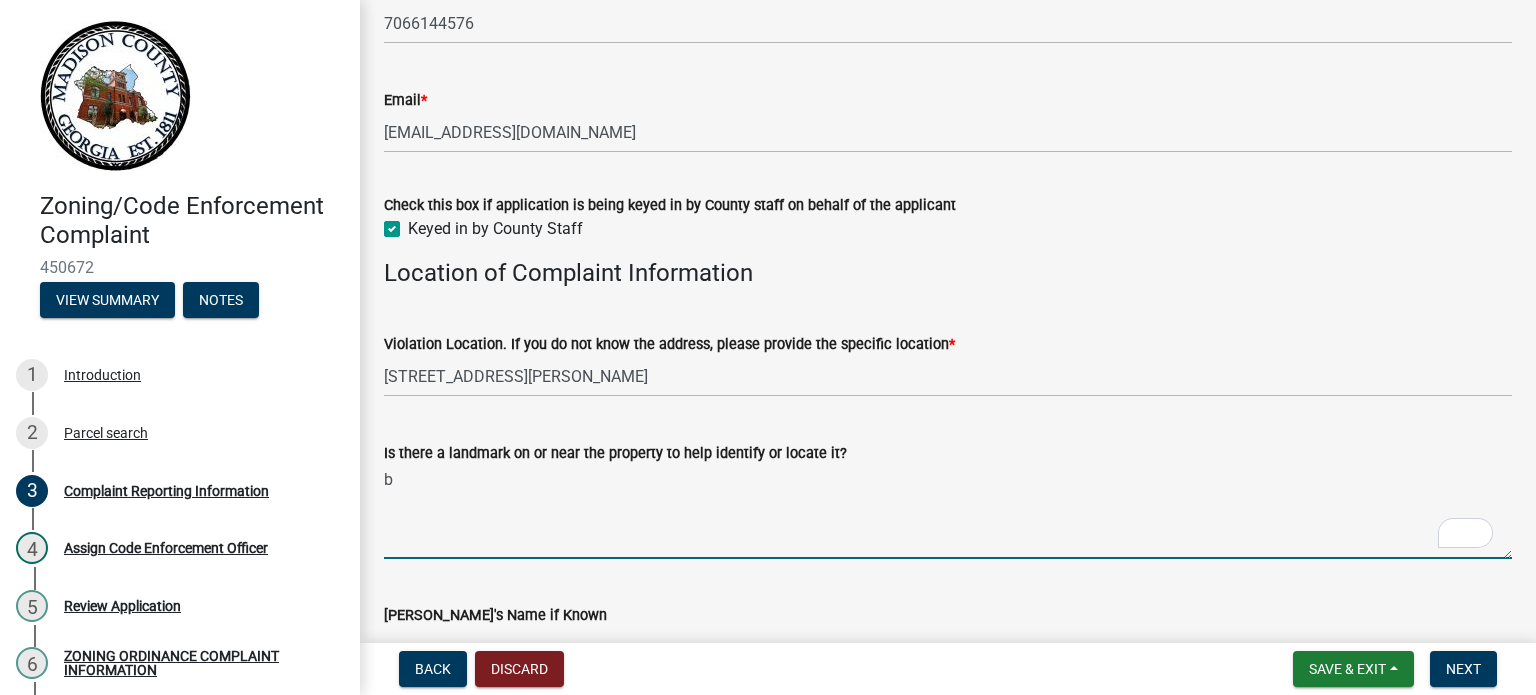 scroll, scrollTop: 533, scrollLeft: 0, axis: vertical 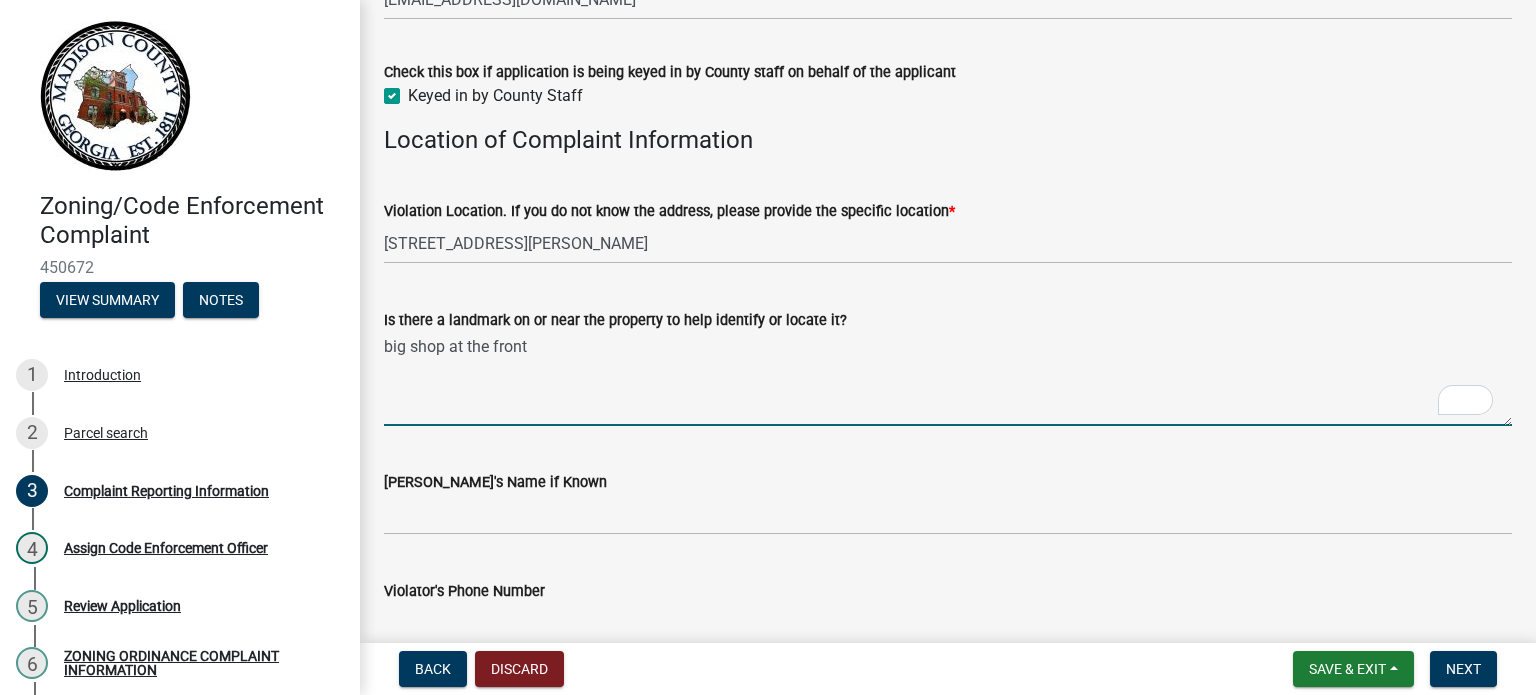 type on "big shop at the front" 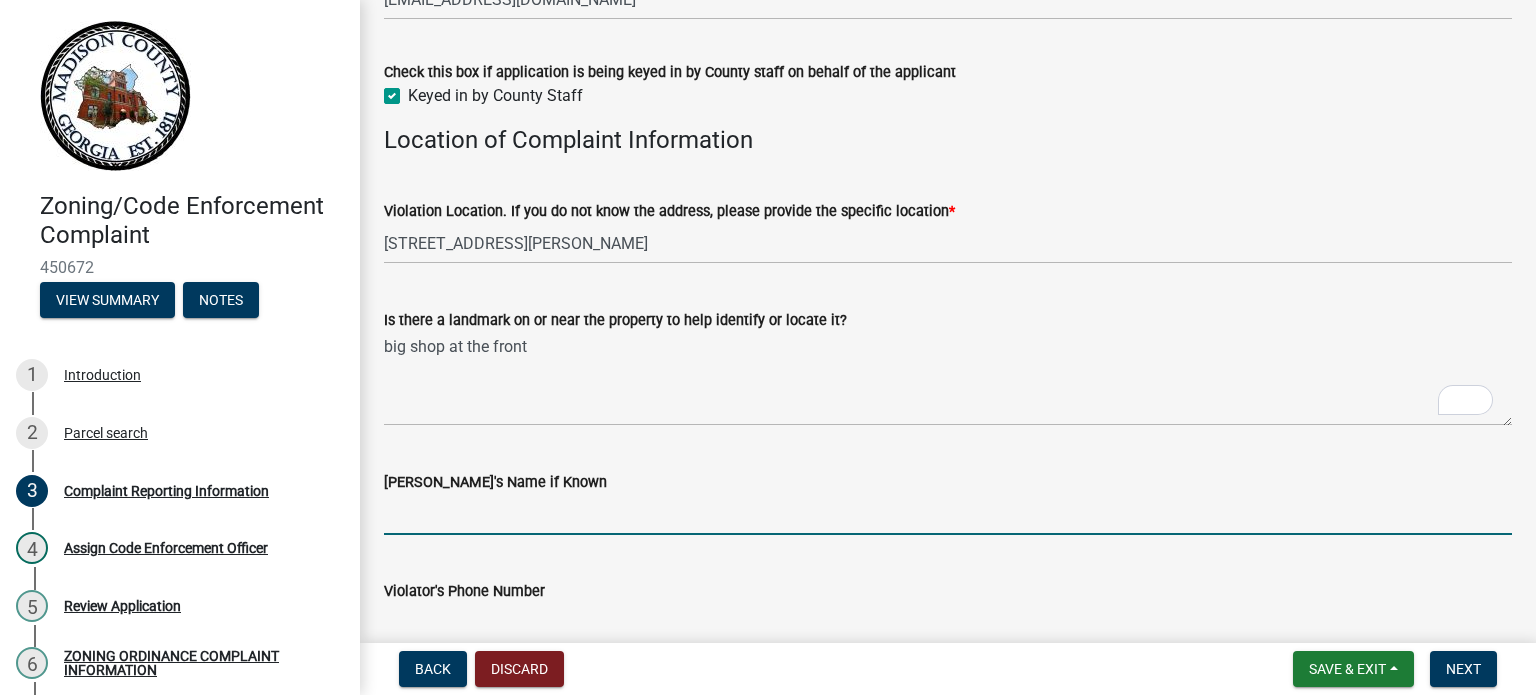 click on "Violator's Name if Known" at bounding box center [948, 514] 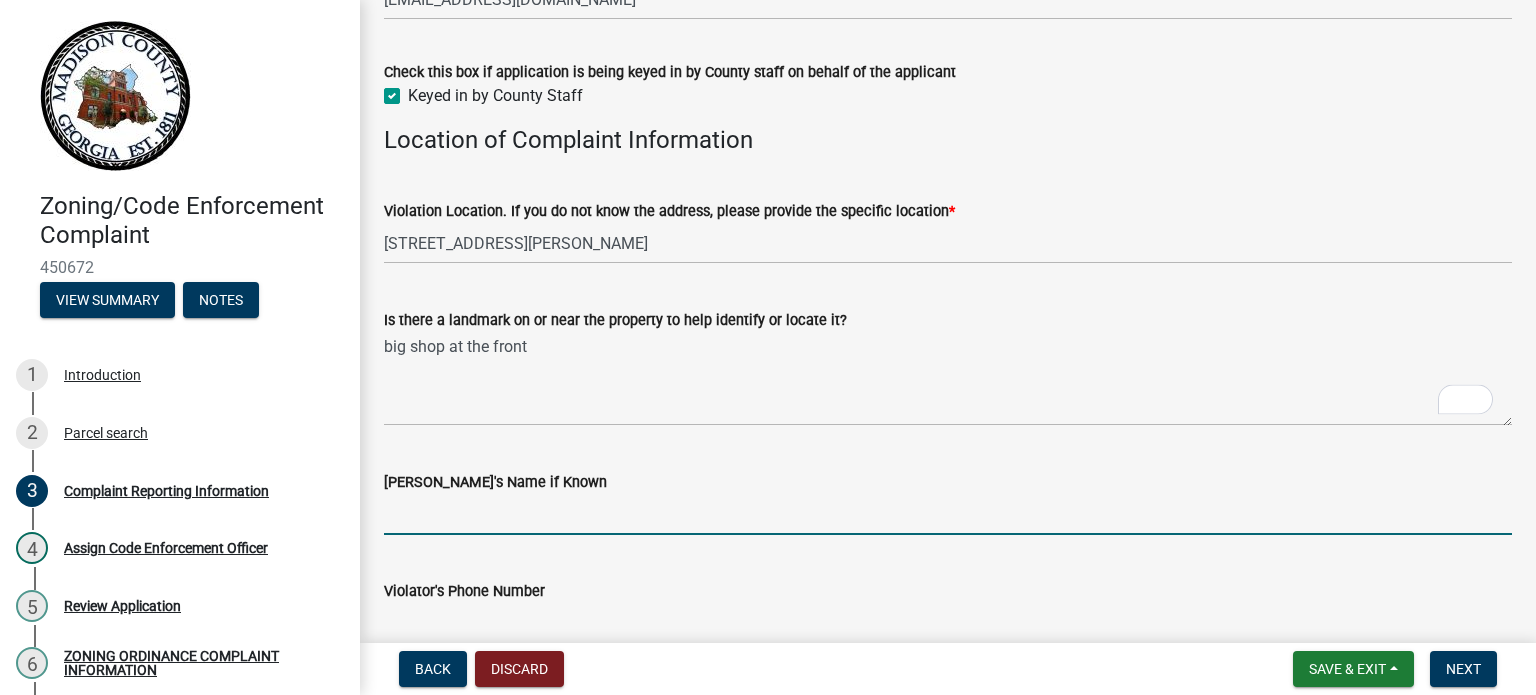 click on "Violator's Name if Known" at bounding box center (948, 514) 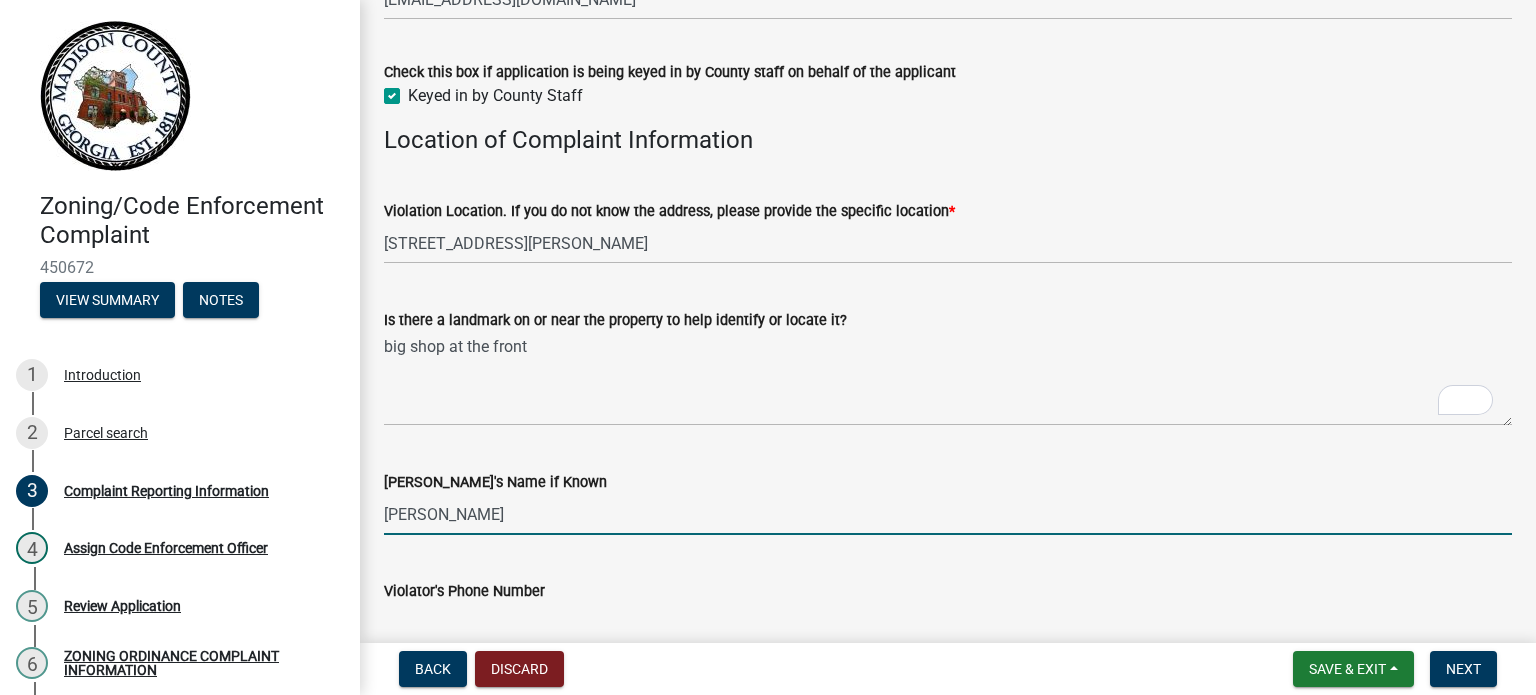 scroll, scrollTop: 746, scrollLeft: 0, axis: vertical 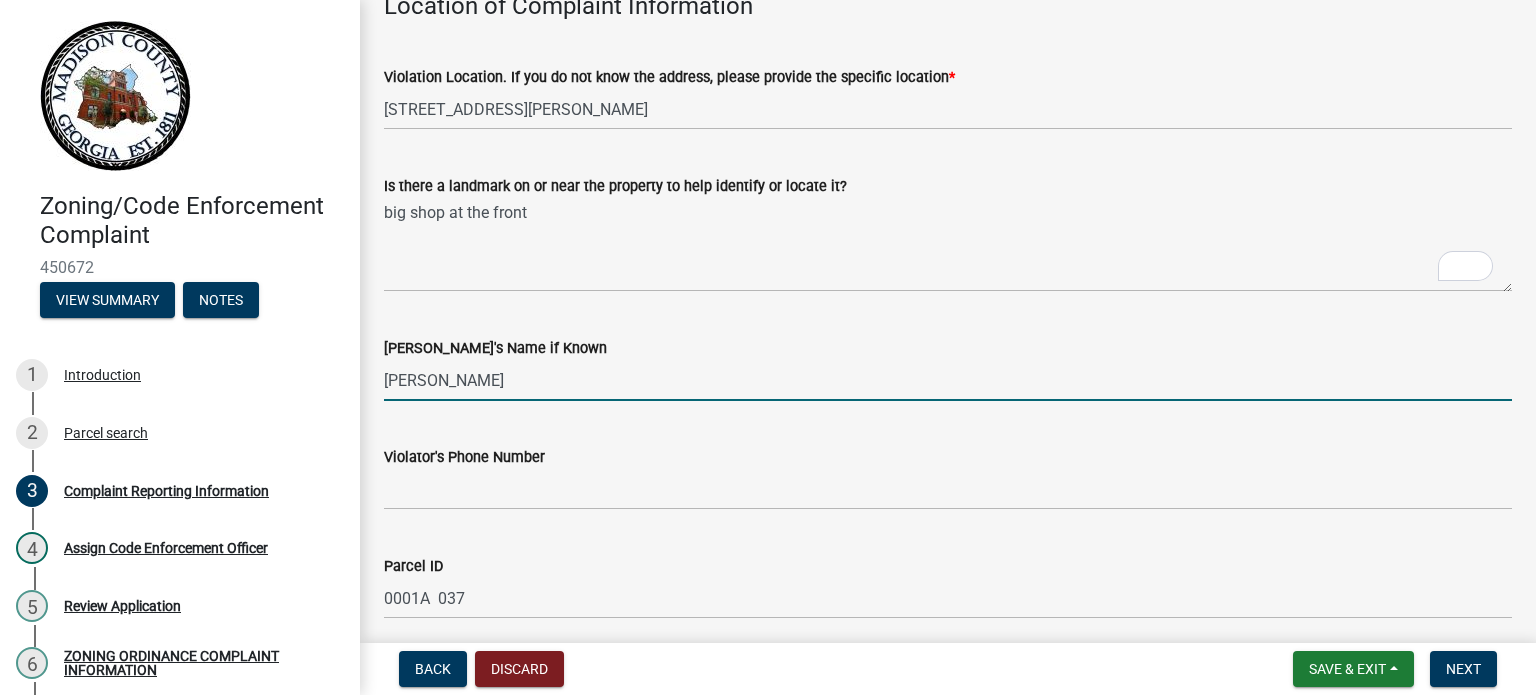 type on "Kenneth L Tanner" 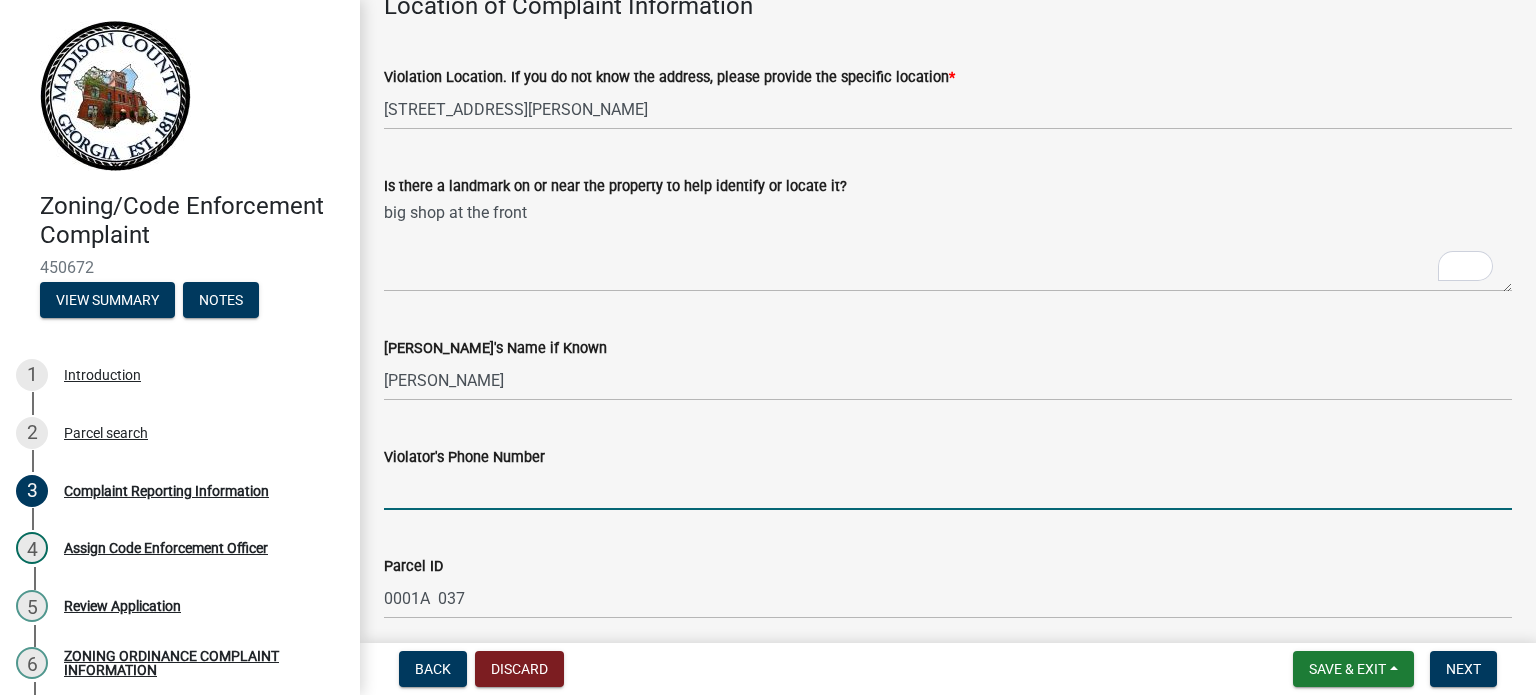 click on "Violator's Phone Number" at bounding box center (948, 489) 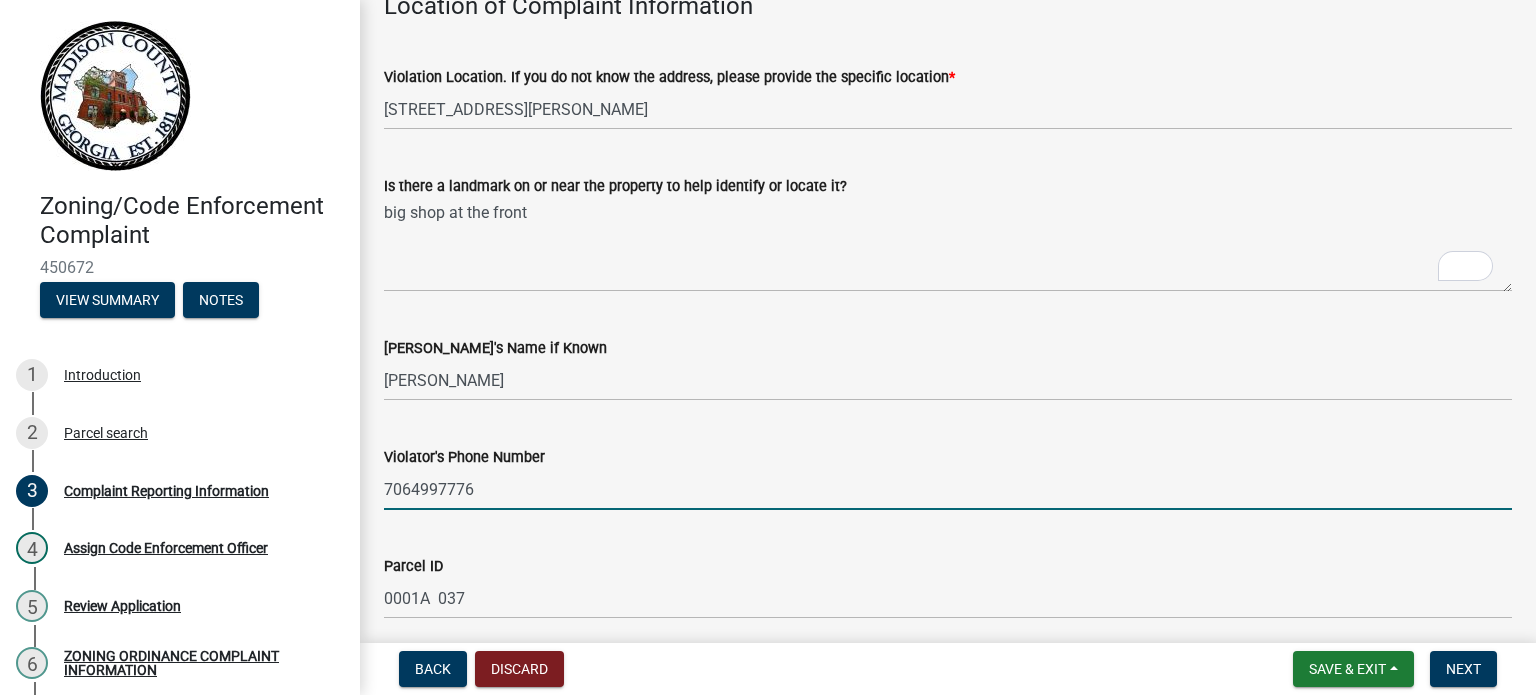 scroll, scrollTop: 909, scrollLeft: 0, axis: vertical 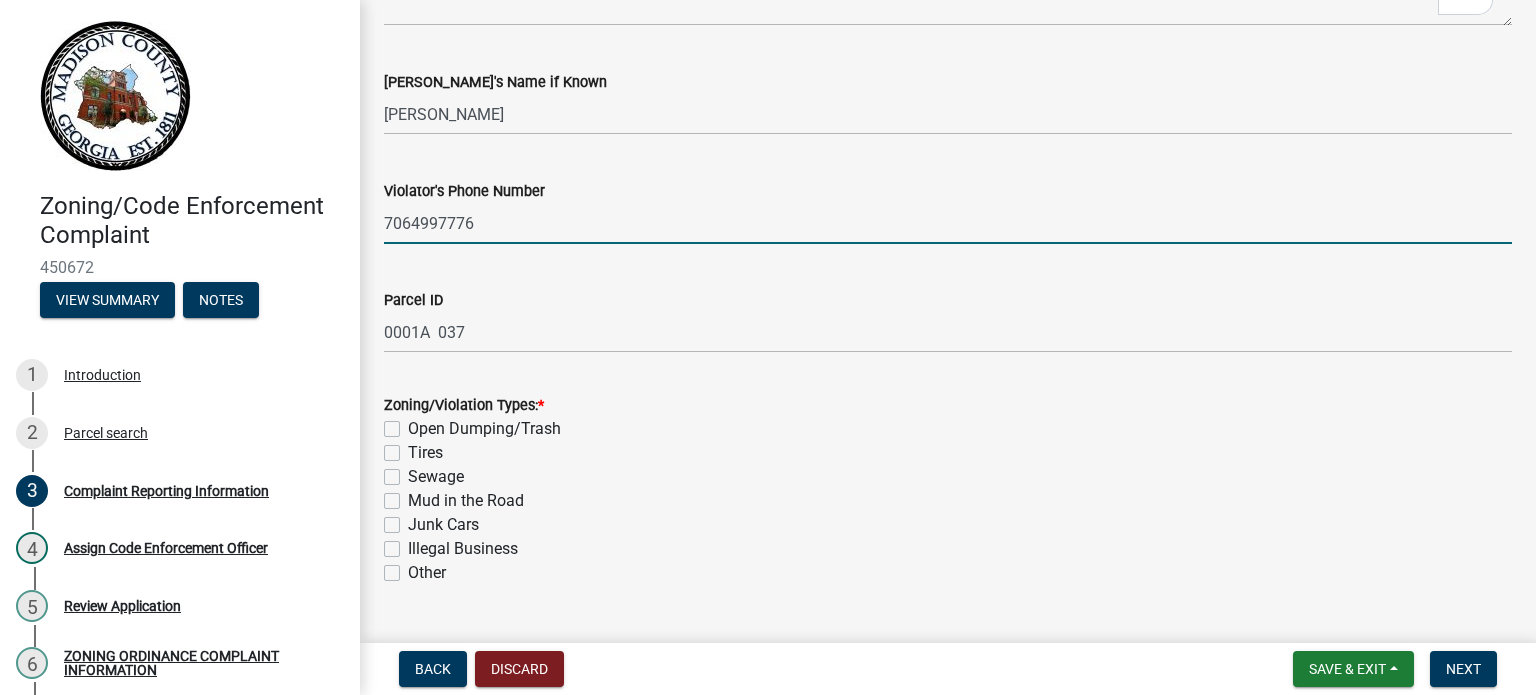 type on "7064997776" 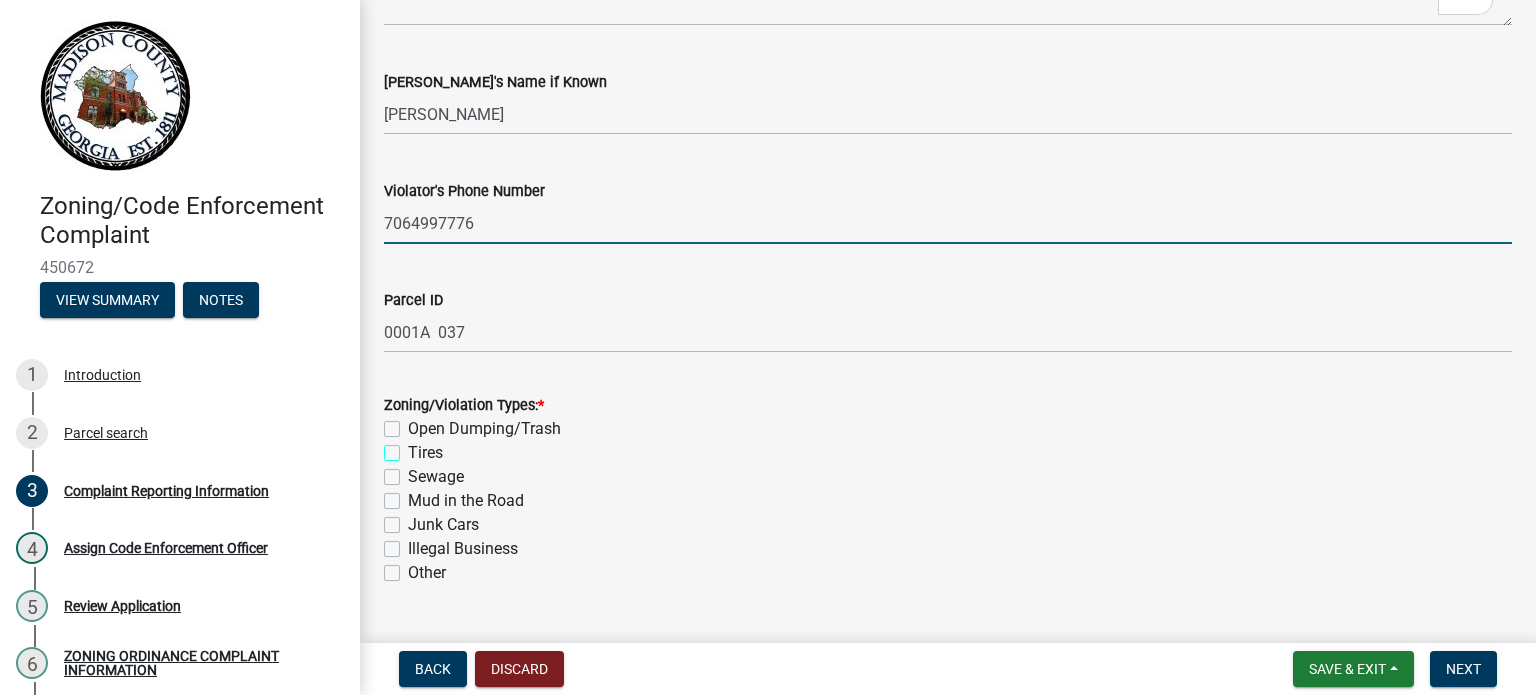 click on "Tires" at bounding box center (414, 447) 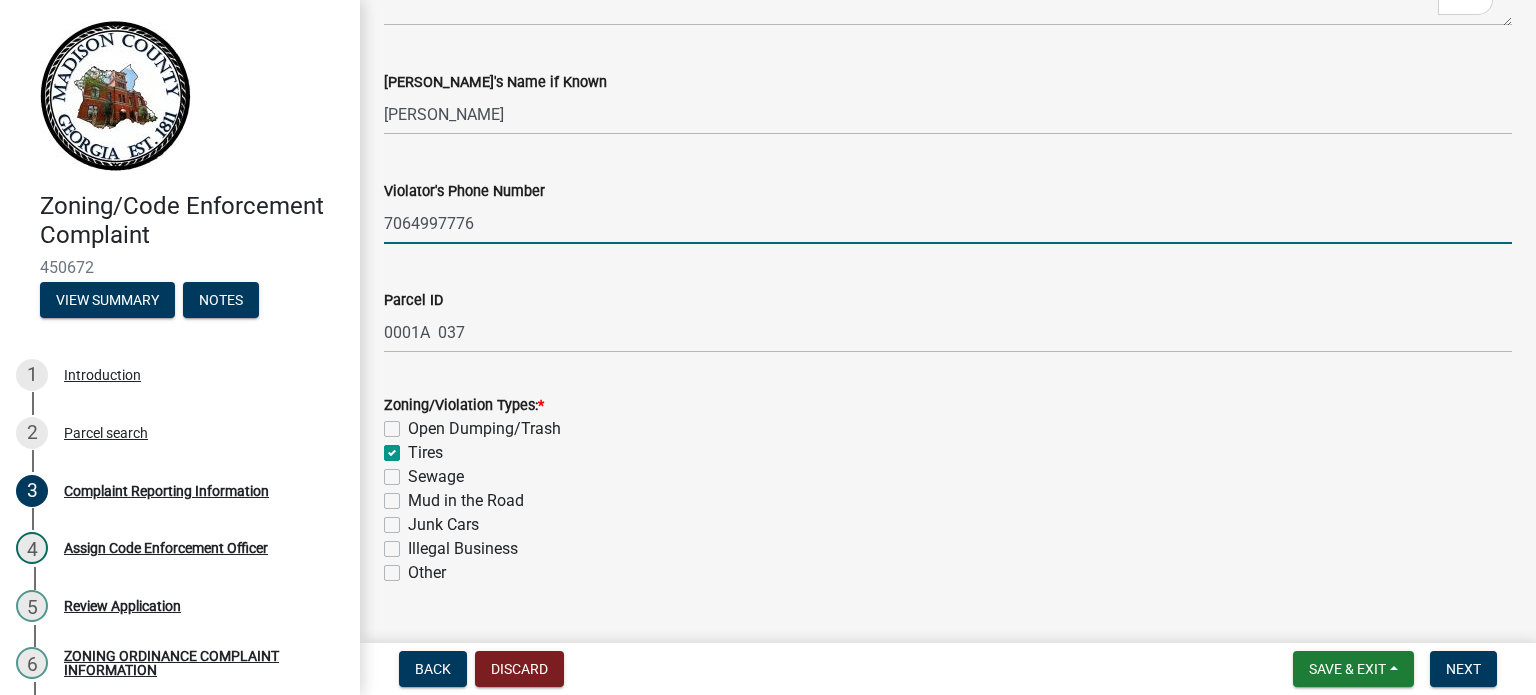 checkbox on "false" 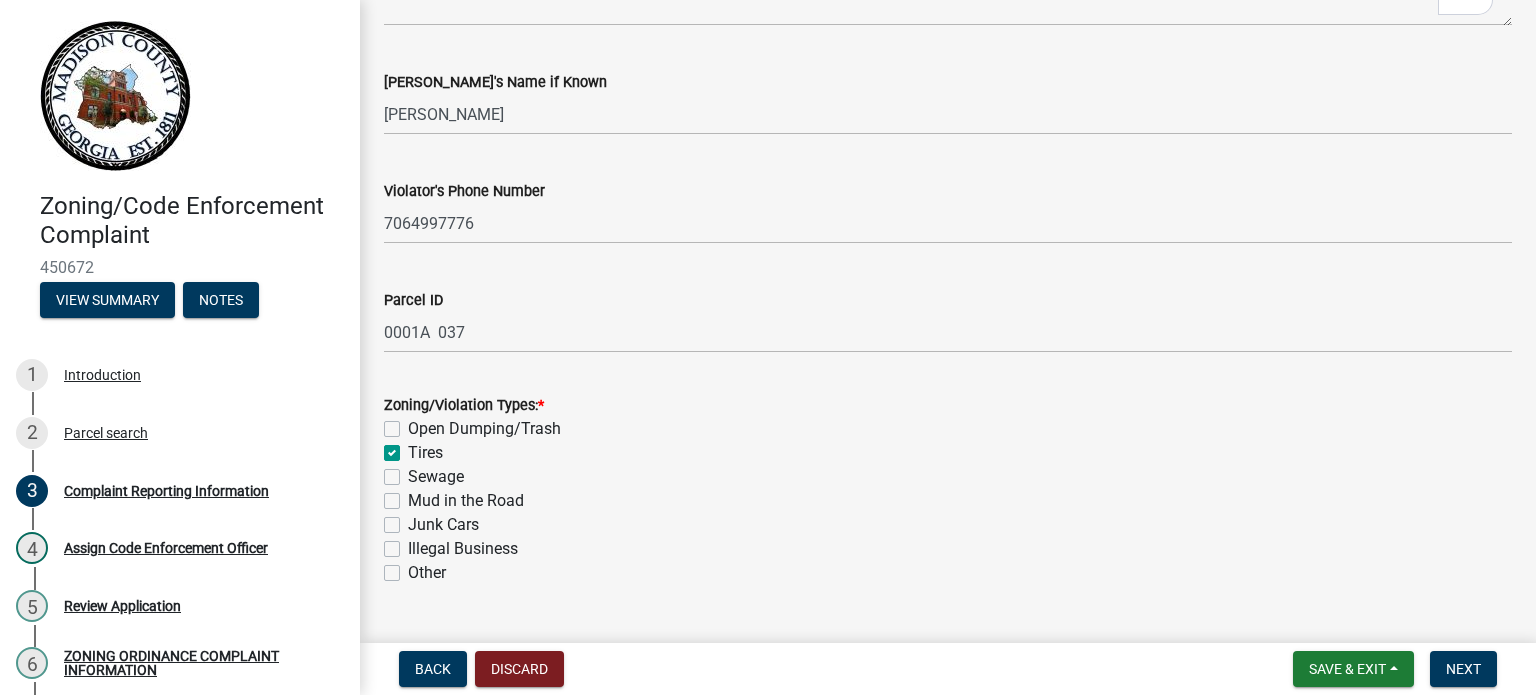 click on "Junk Cars" 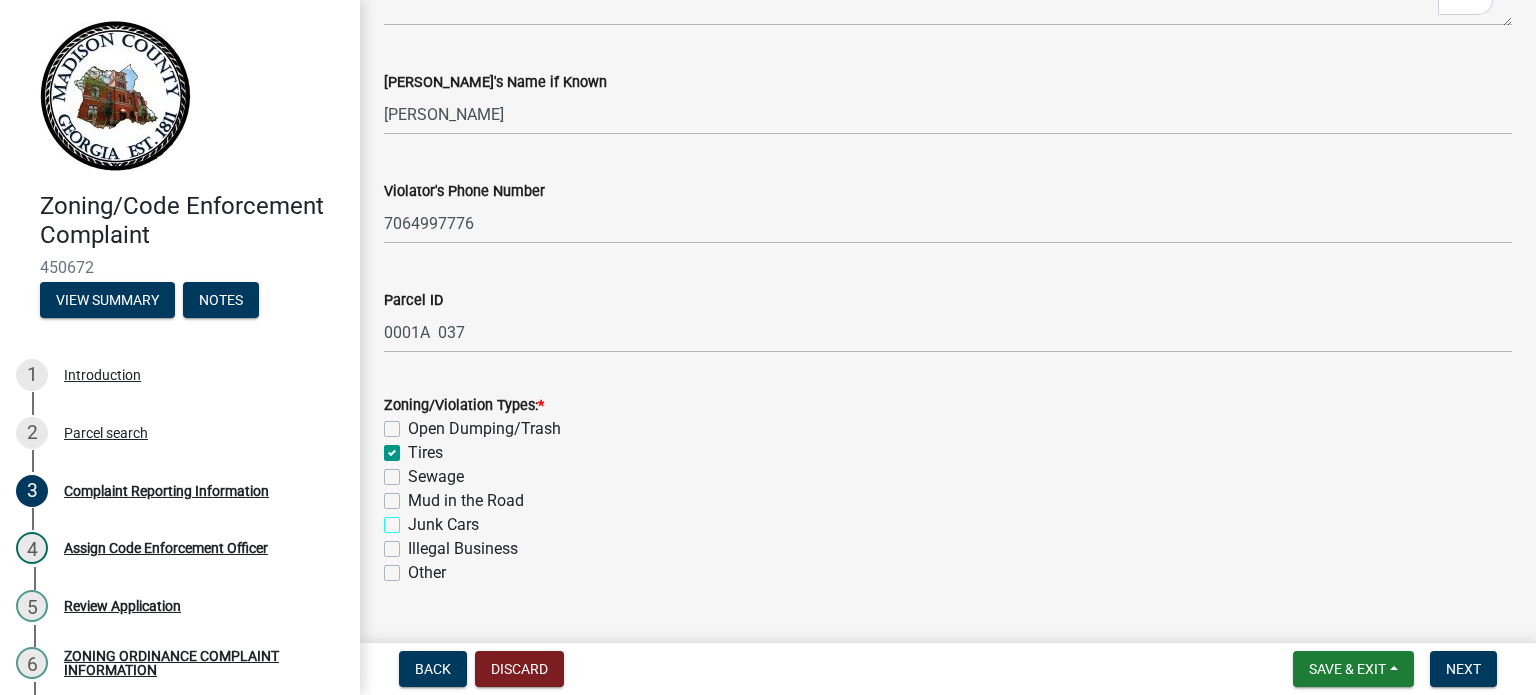 click on "Junk Cars" at bounding box center [414, 519] 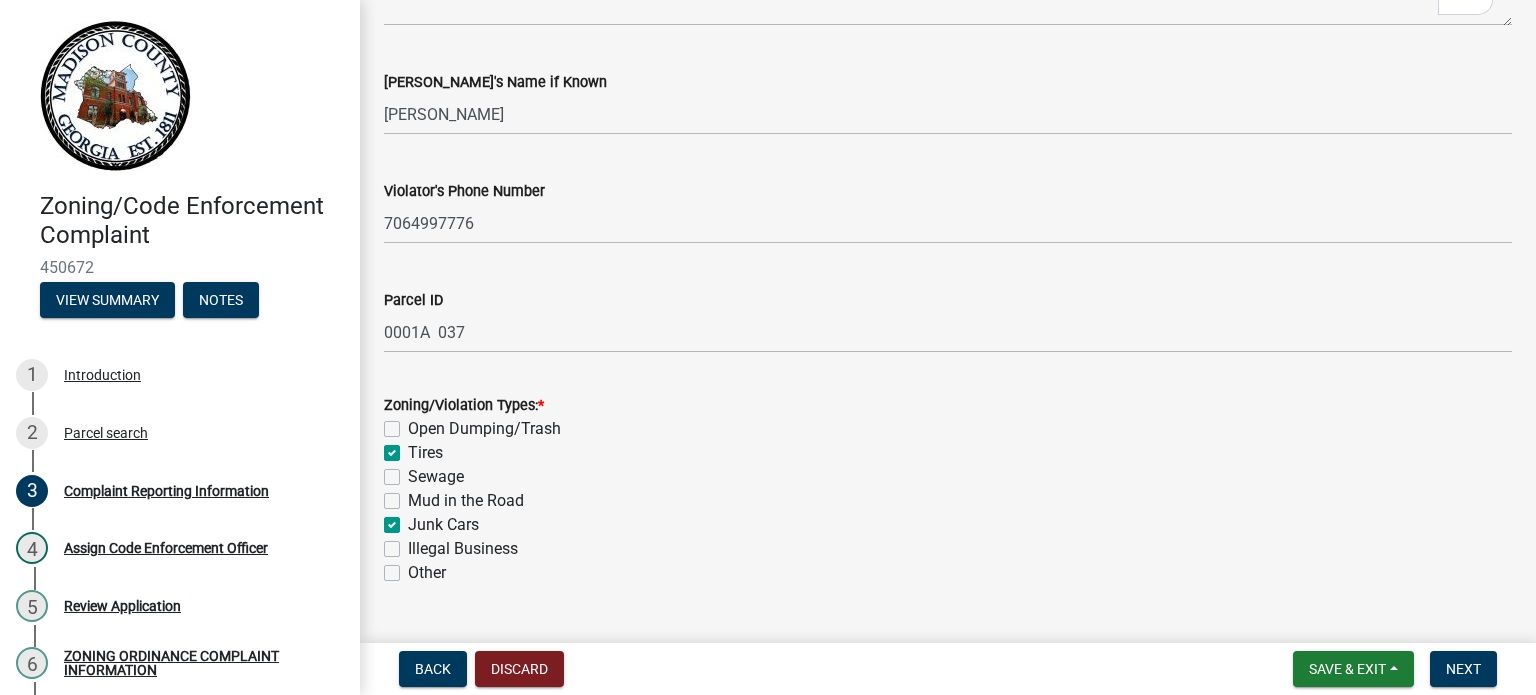 checkbox on "false" 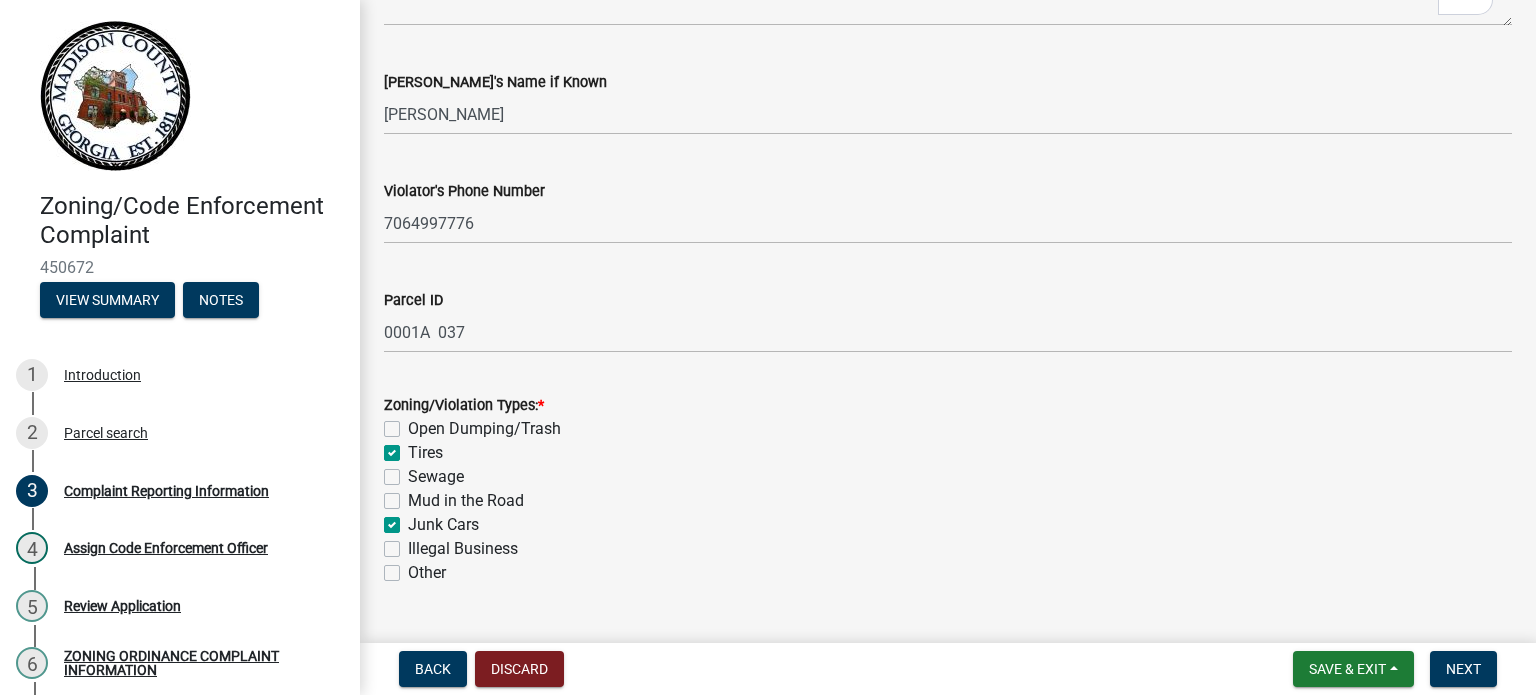 scroll, scrollTop: 1200, scrollLeft: 0, axis: vertical 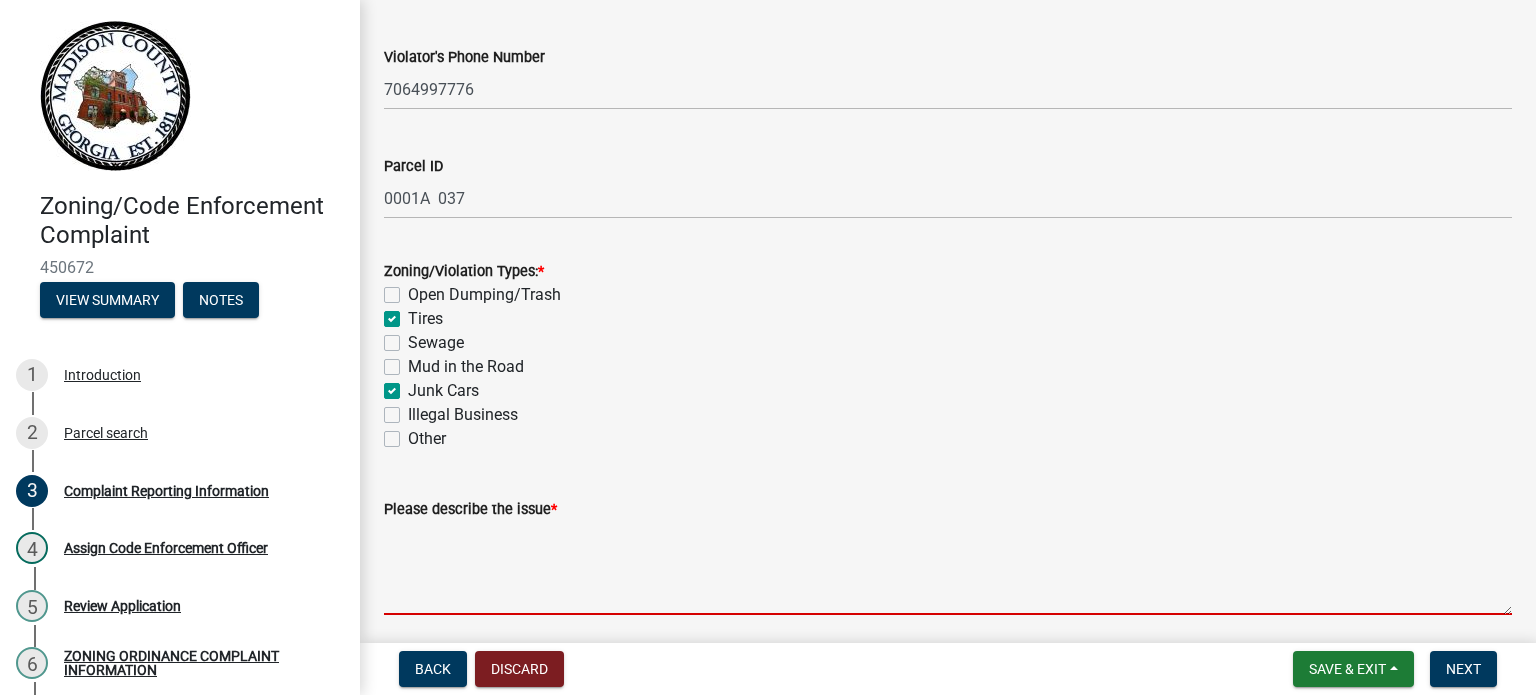 click on "Please describe the issue  *" at bounding box center (948, 568) 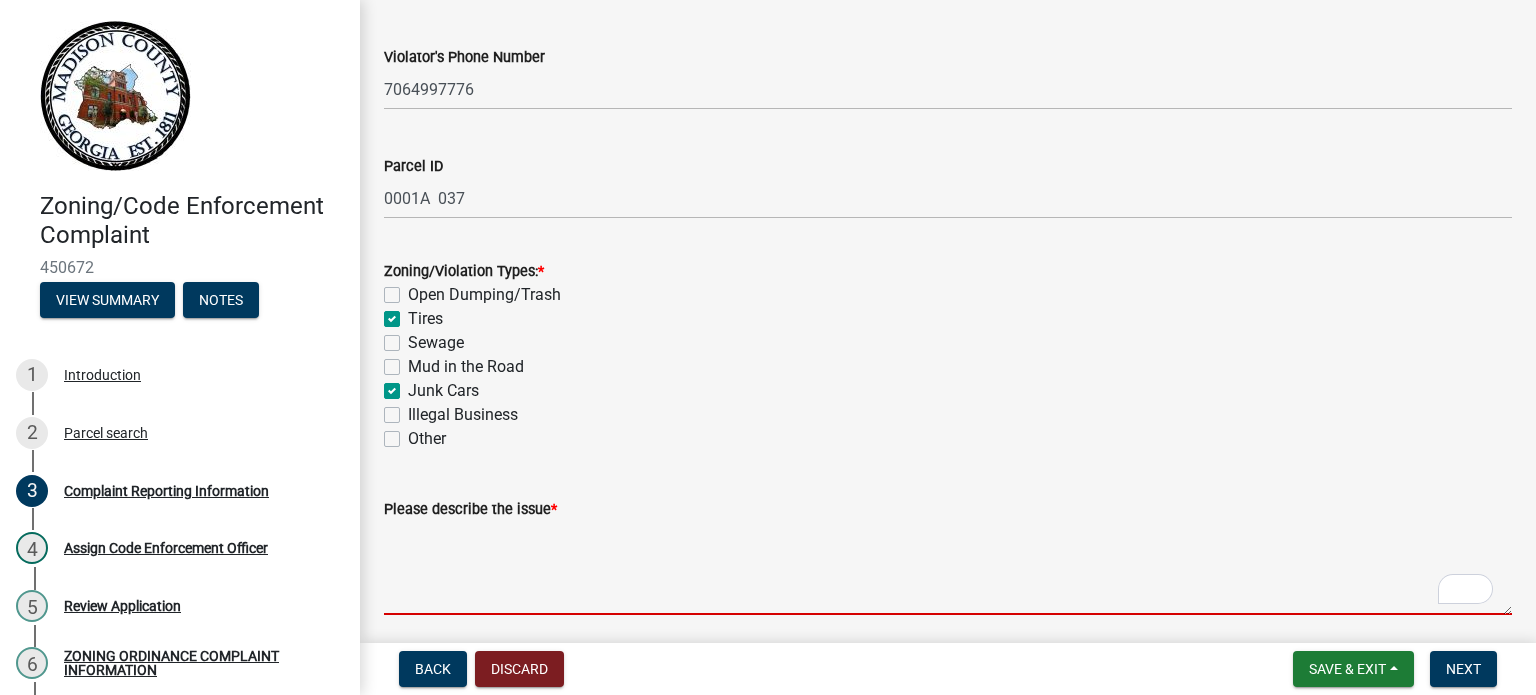 scroll, scrollTop: 1200, scrollLeft: 0, axis: vertical 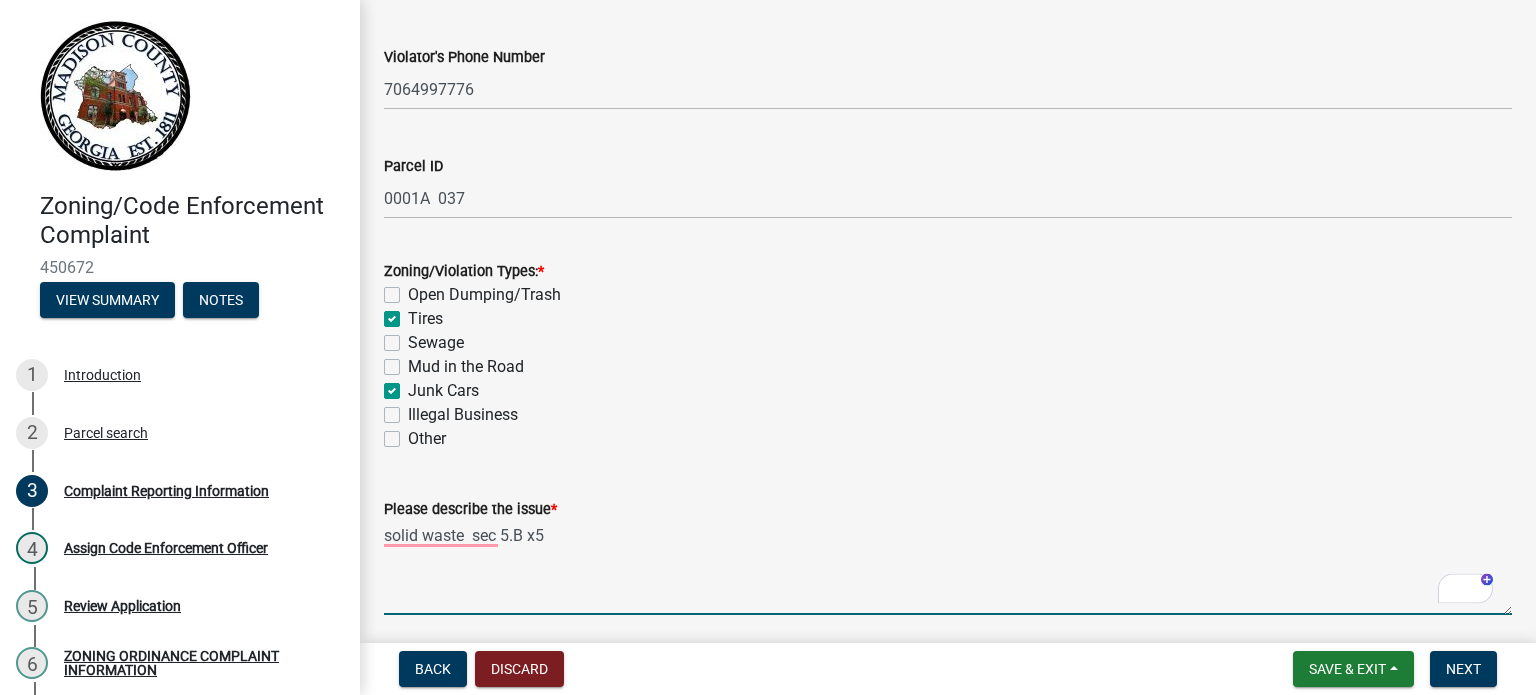 drag, startPoint x: 462, startPoint y: 548, endPoint x: 471, endPoint y: 542, distance: 10.816654 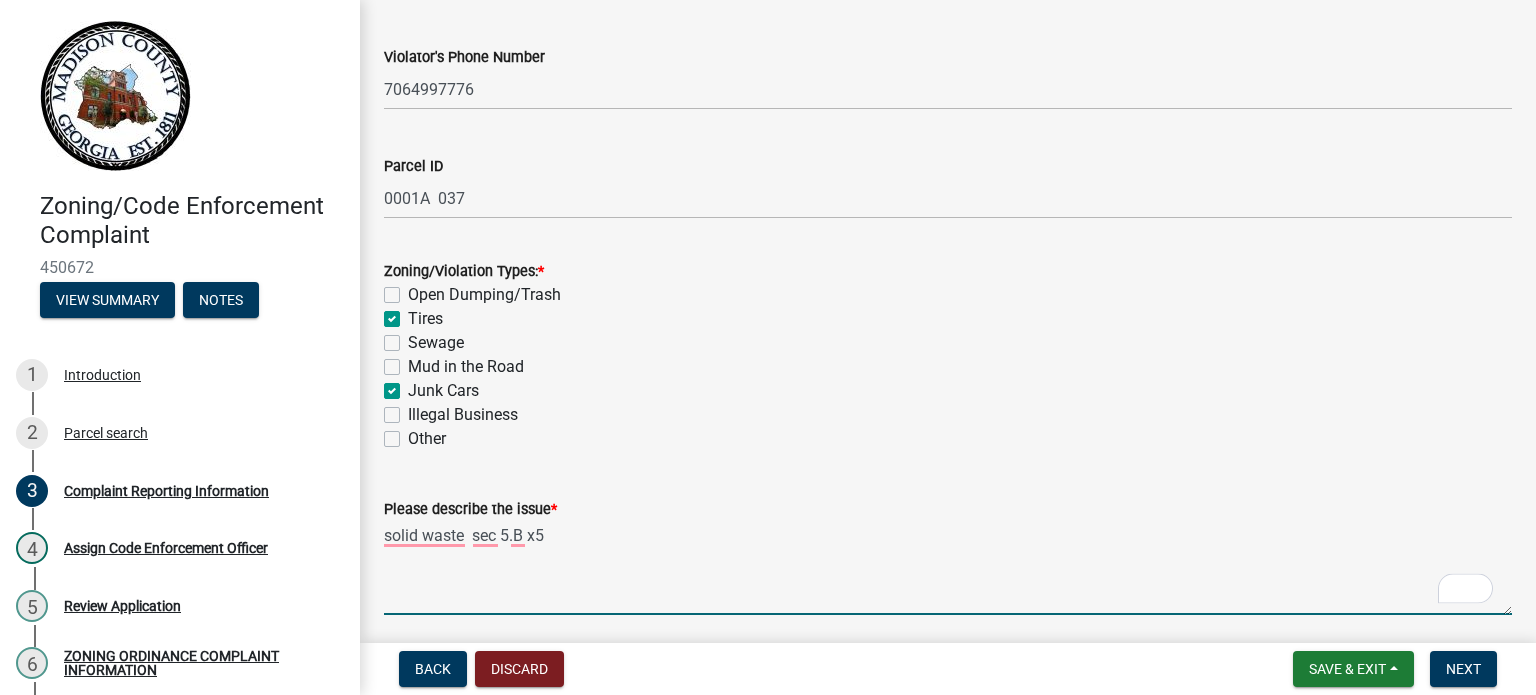 scroll, scrollTop: 1103, scrollLeft: 0, axis: vertical 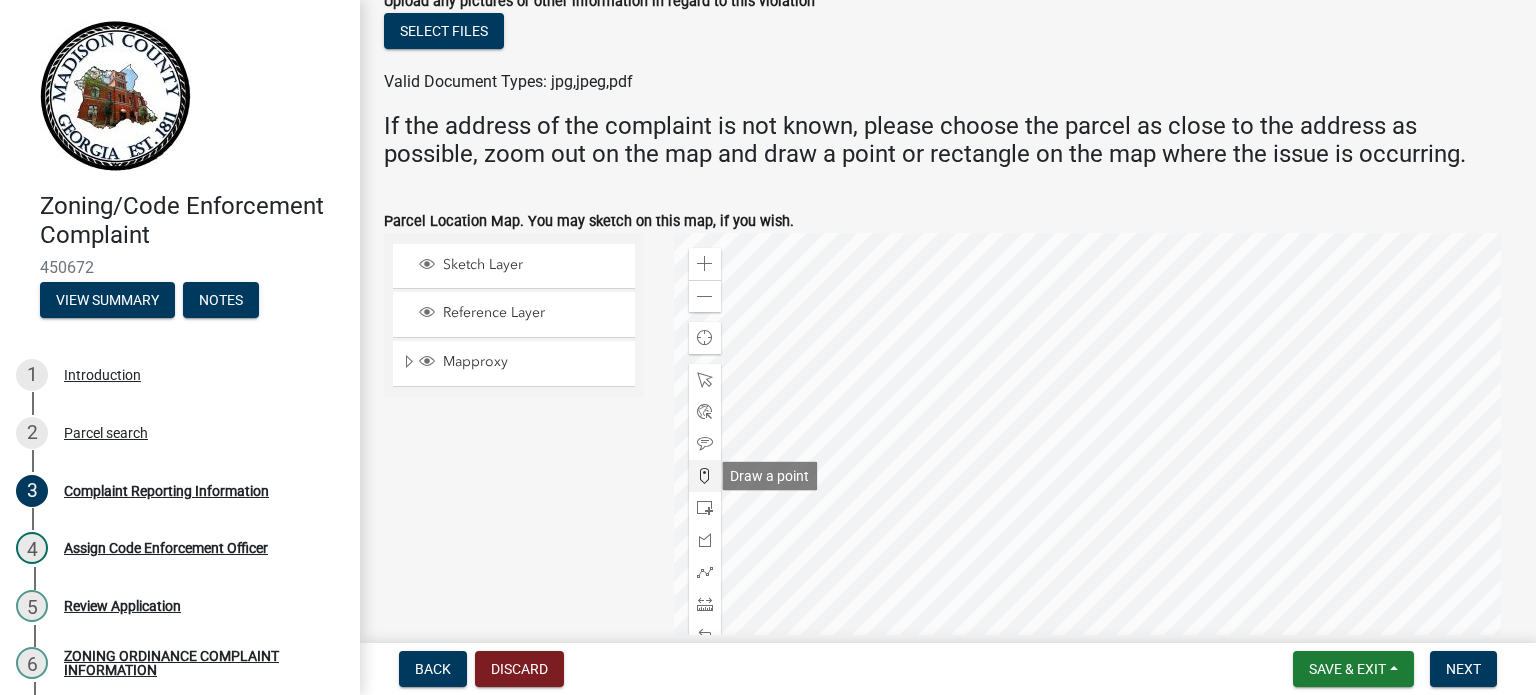 type on "solid waste  sec 5.B x5
living in camper /tent/RVs sec 6.6.7" 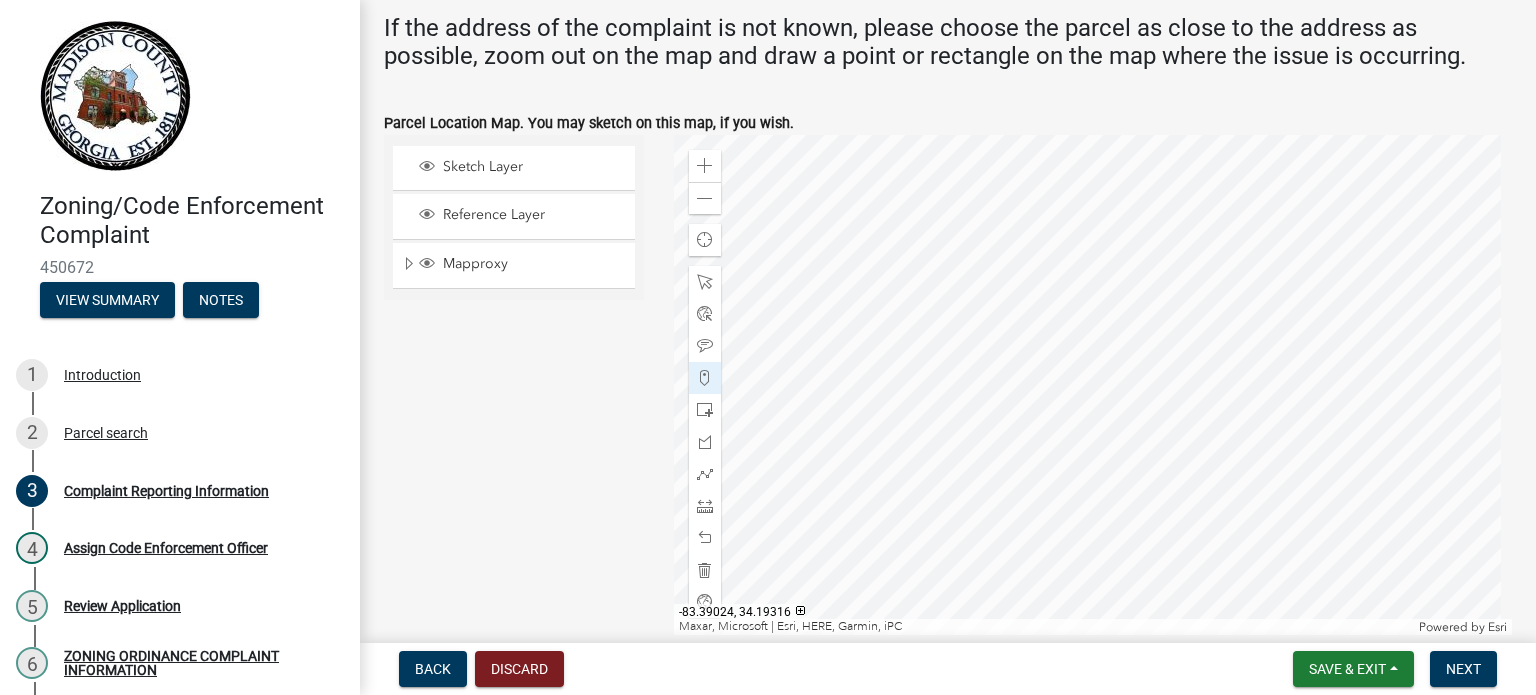 click 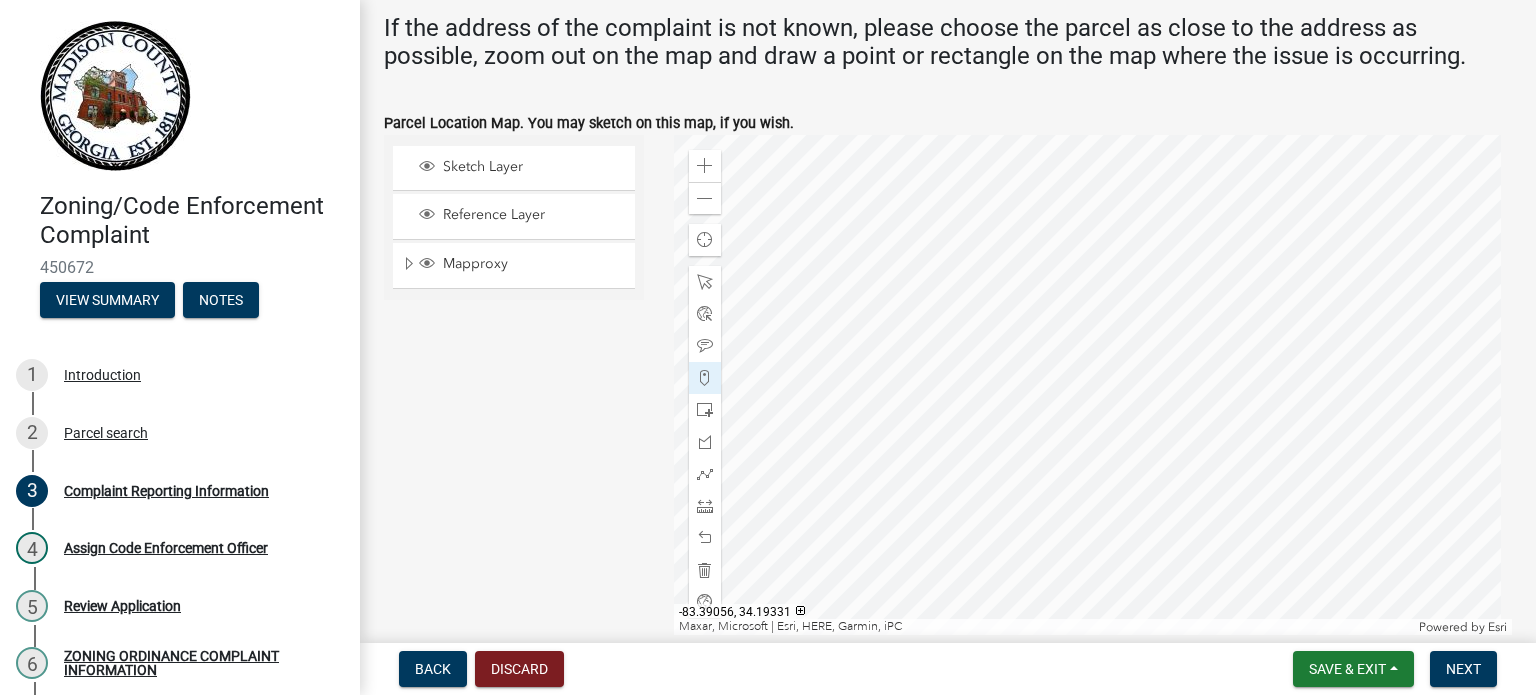 click 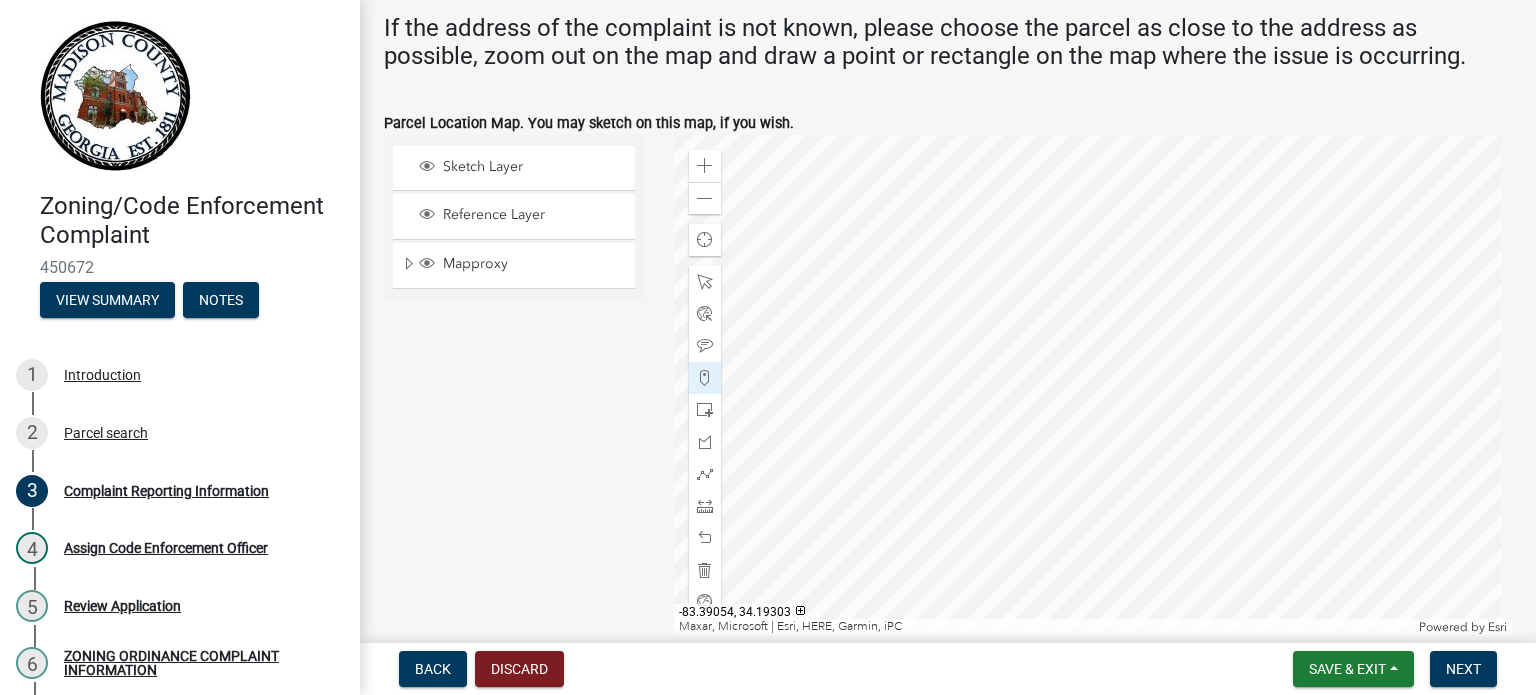 click 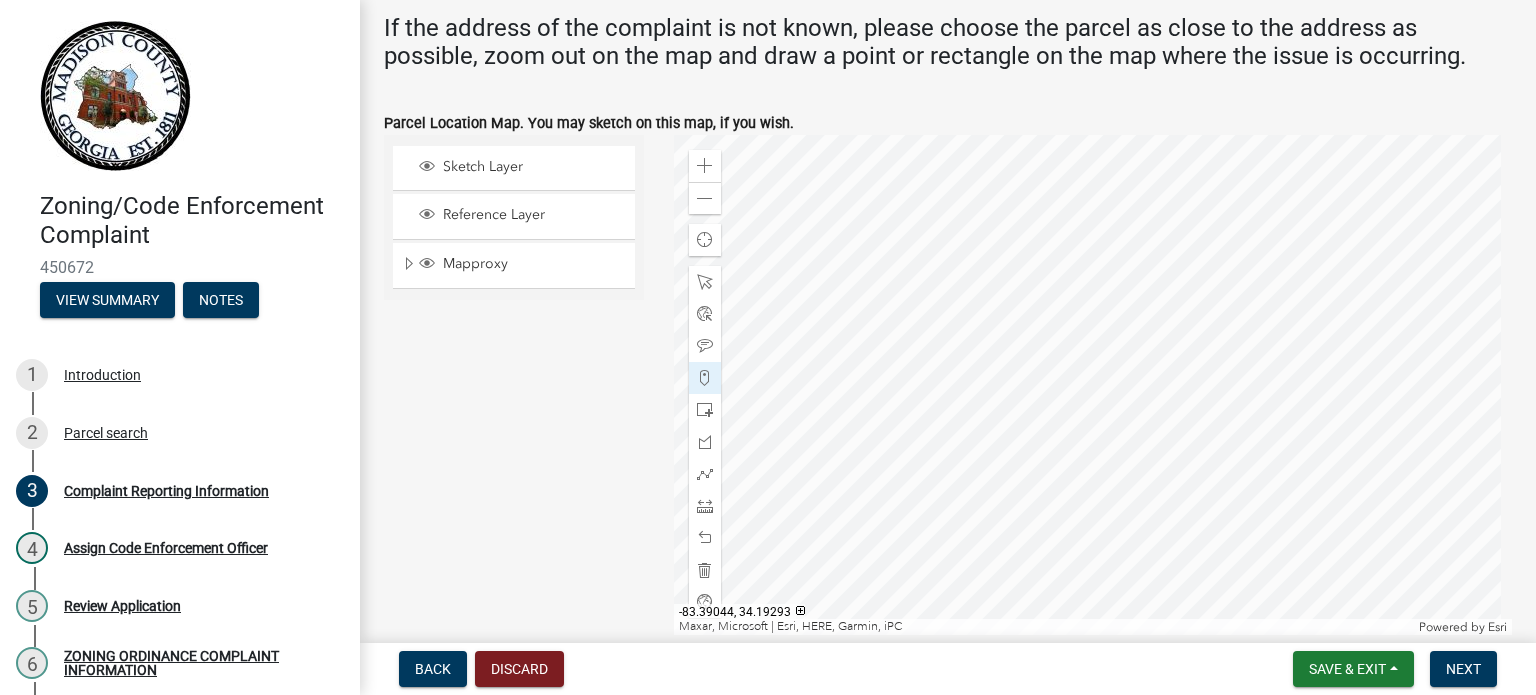 click 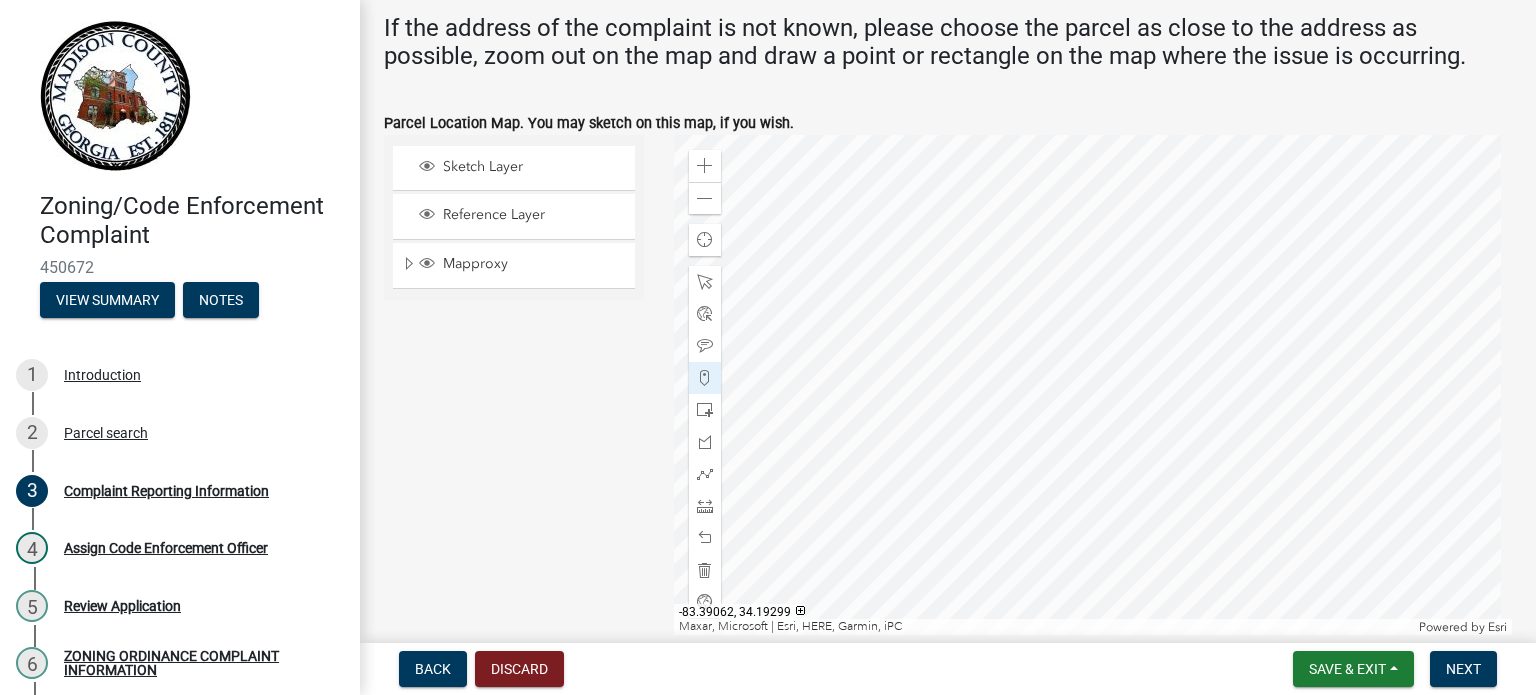 click 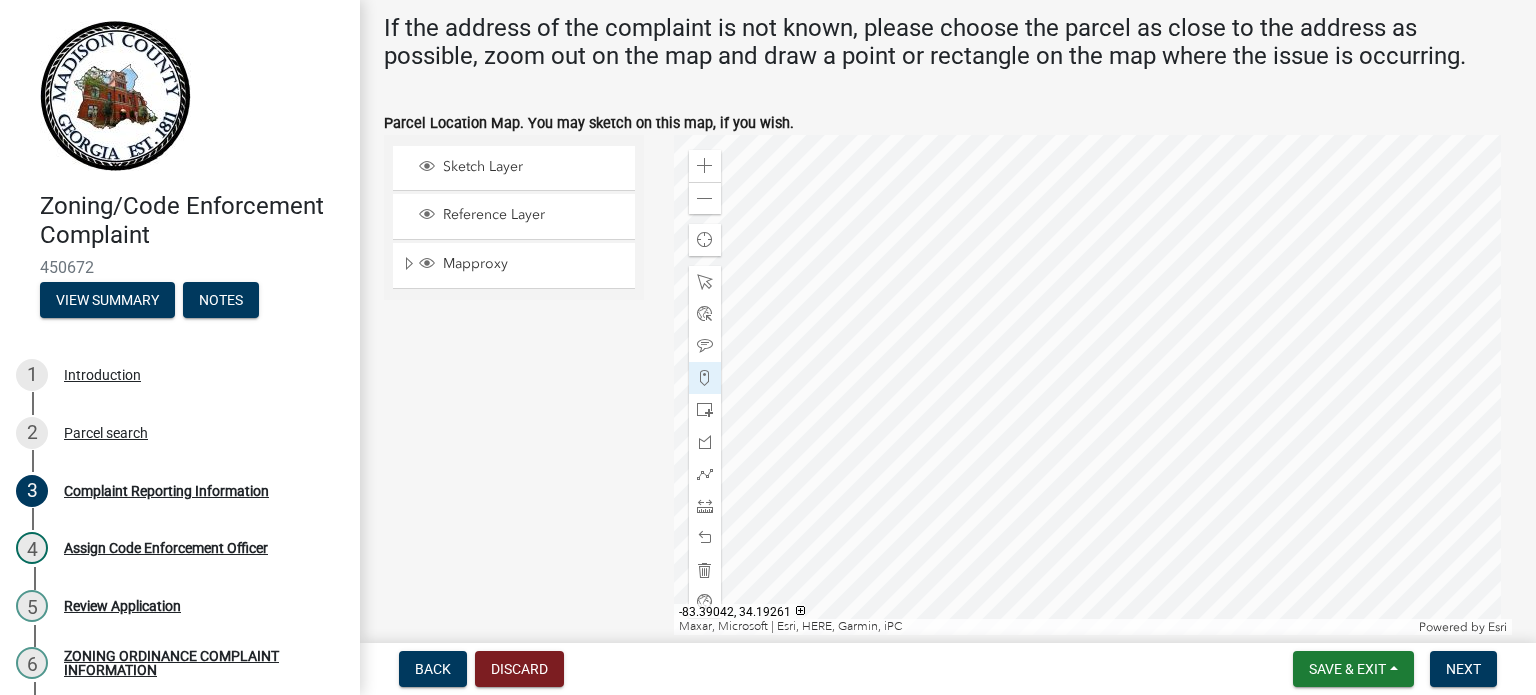 click 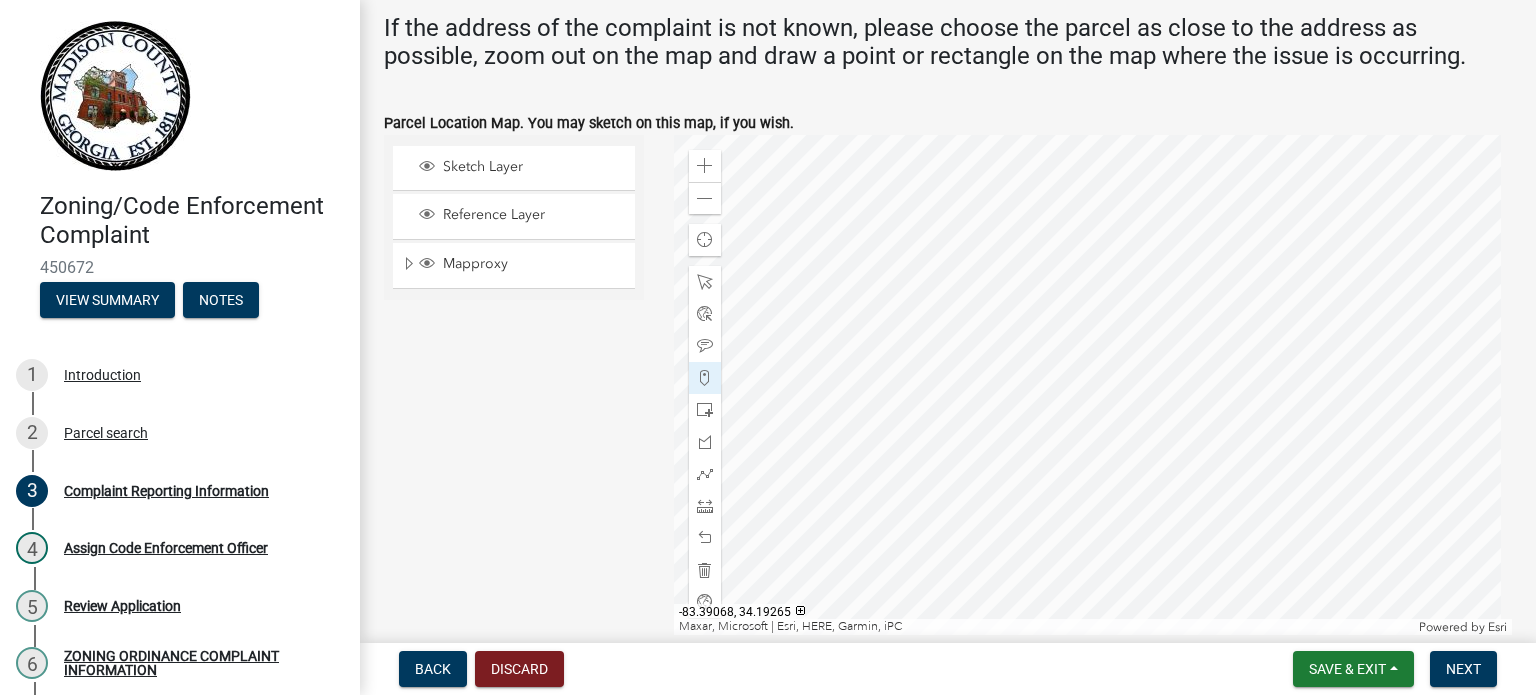 click 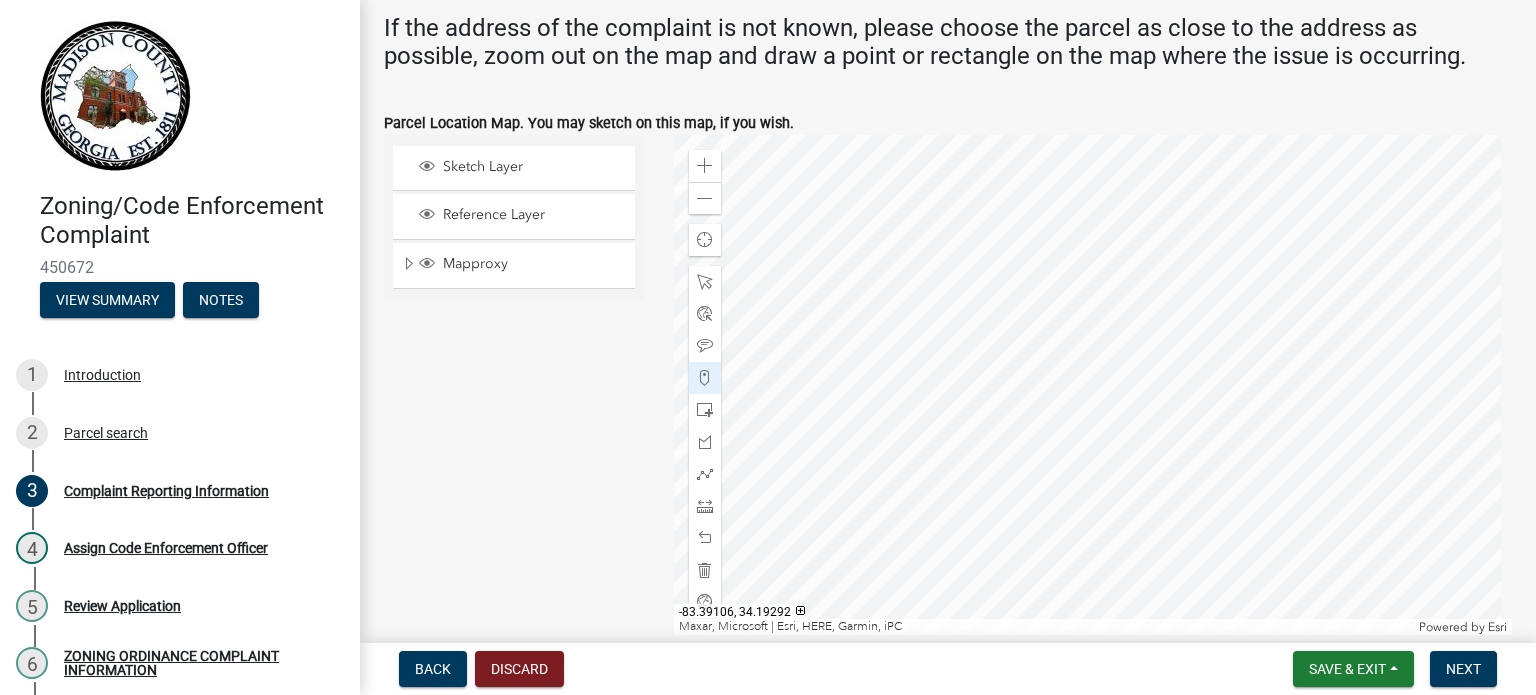 drag, startPoint x: 638, startPoint y: 501, endPoint x: 653, endPoint y: 495, distance: 16.155495 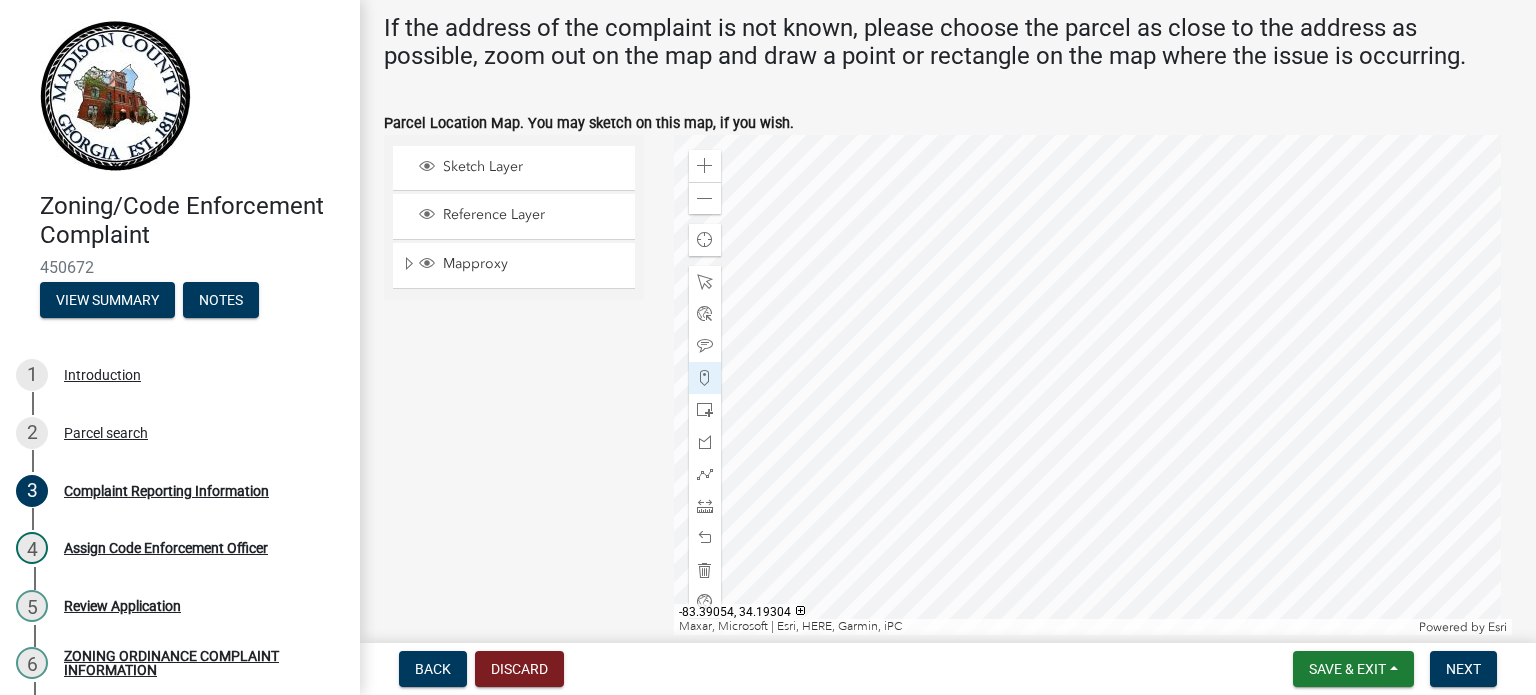 click 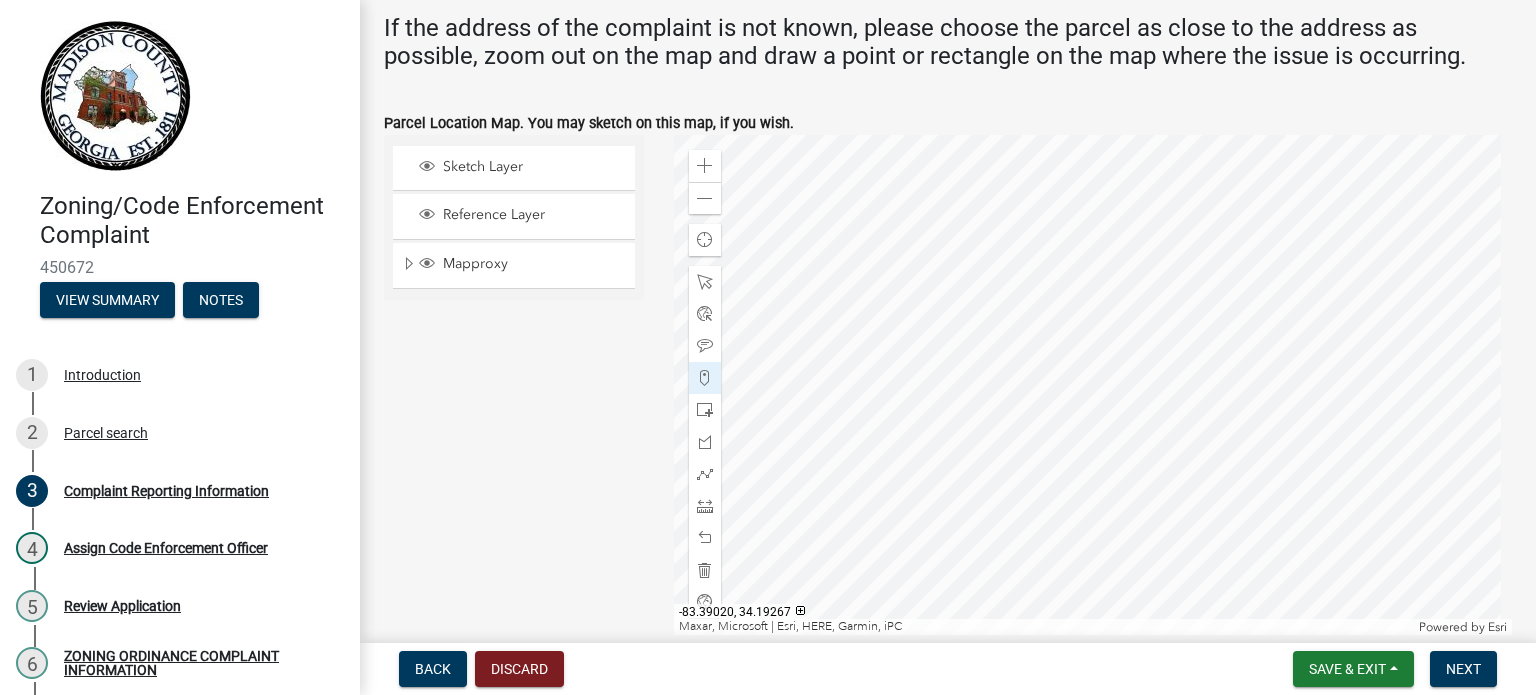 click 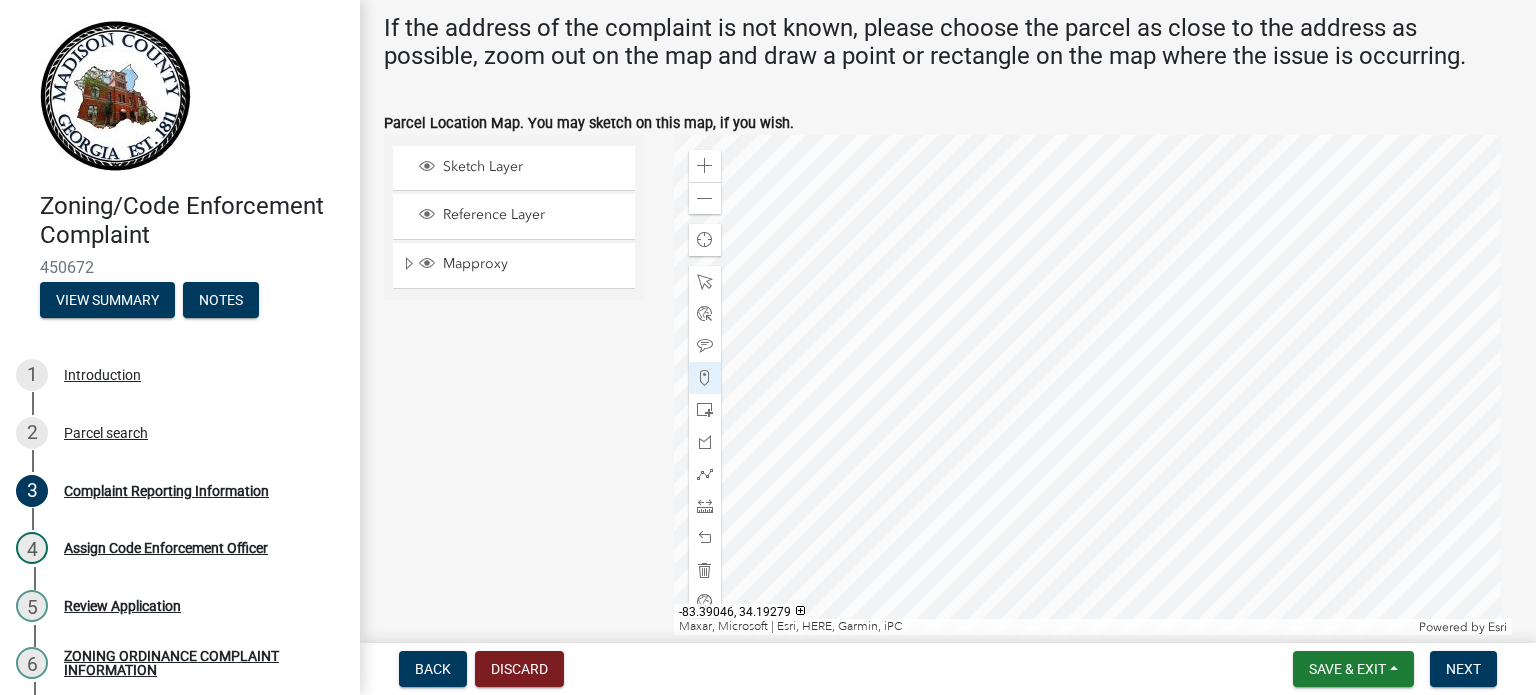 click 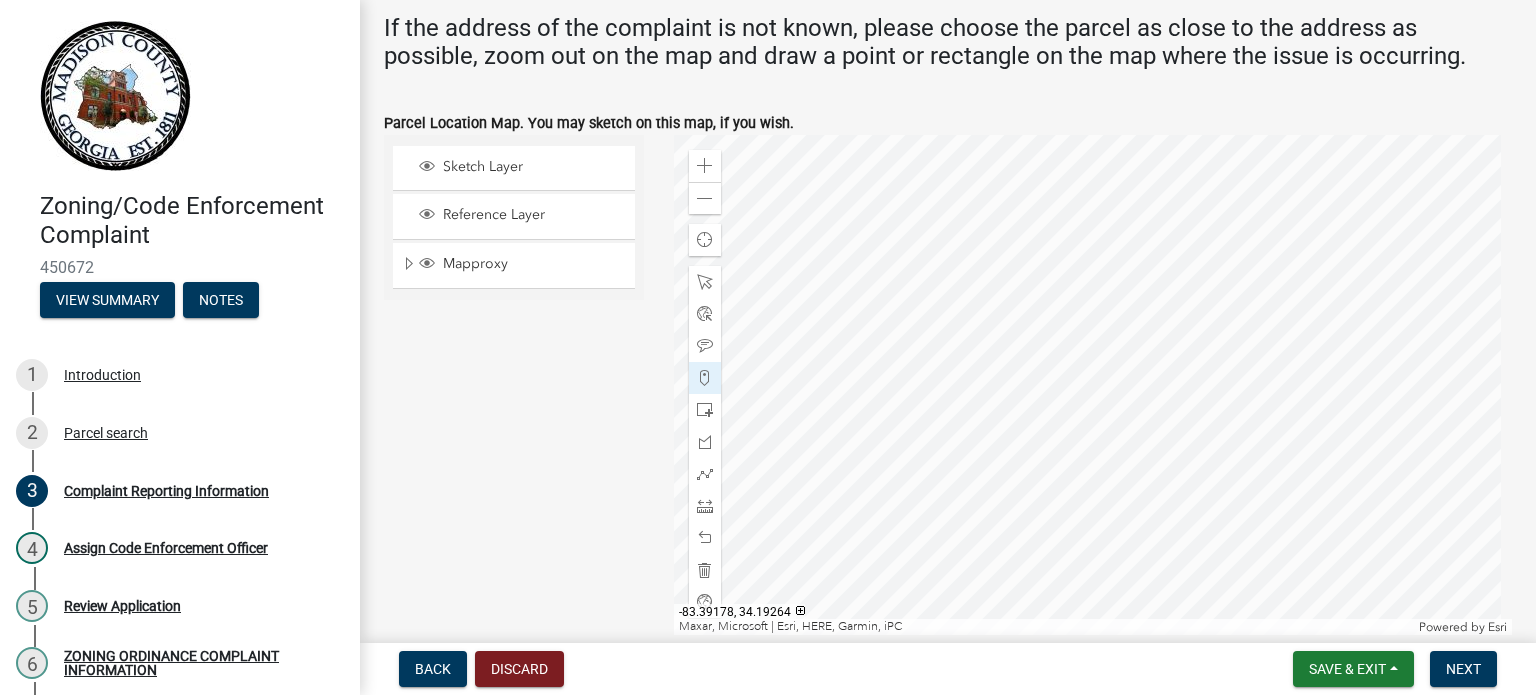 click on "Sketch Layer Reference Layer Mapproxy Parcels Parcel Numbers Address Numbers City Labels Roads USA Major Highways Railroads Soils Land Cover Streams and Rivers Lakes Flood Map County Outlines" 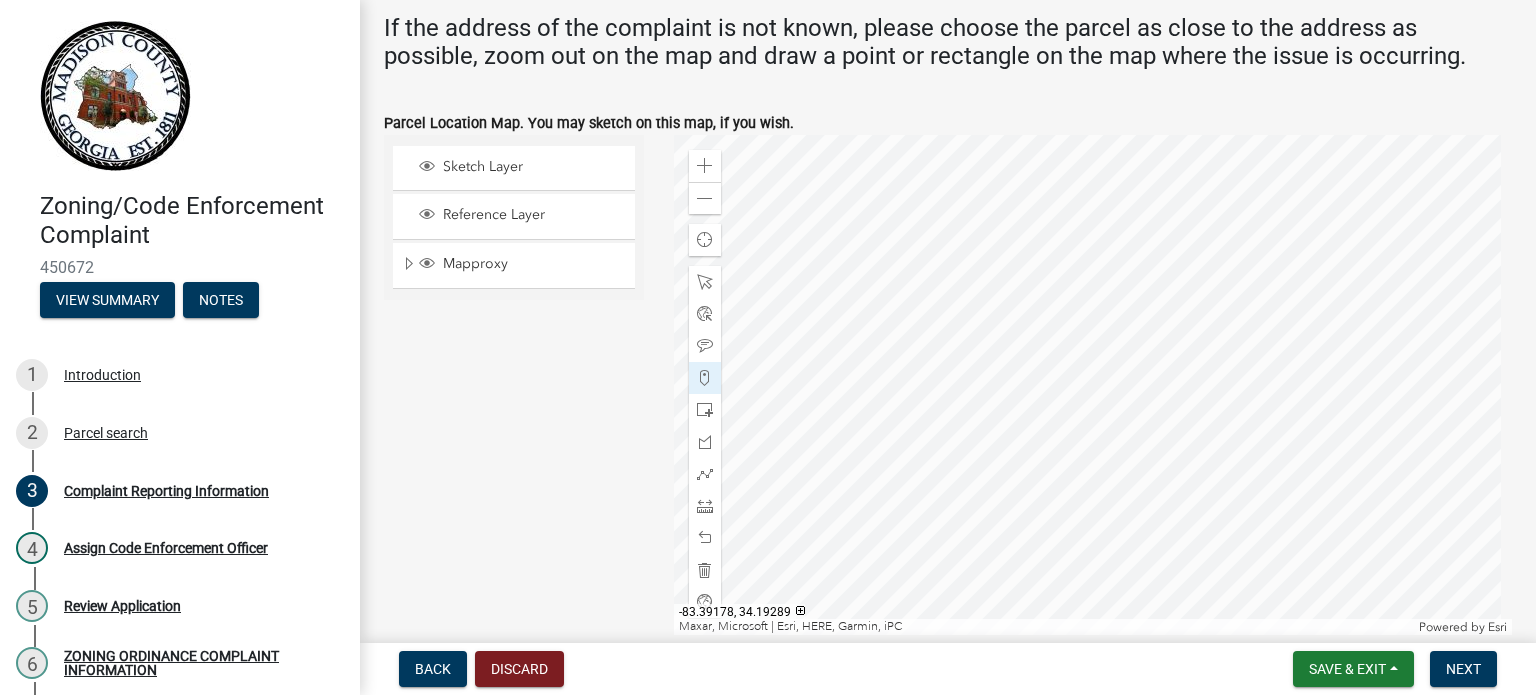 scroll, scrollTop: 1564, scrollLeft: 0, axis: vertical 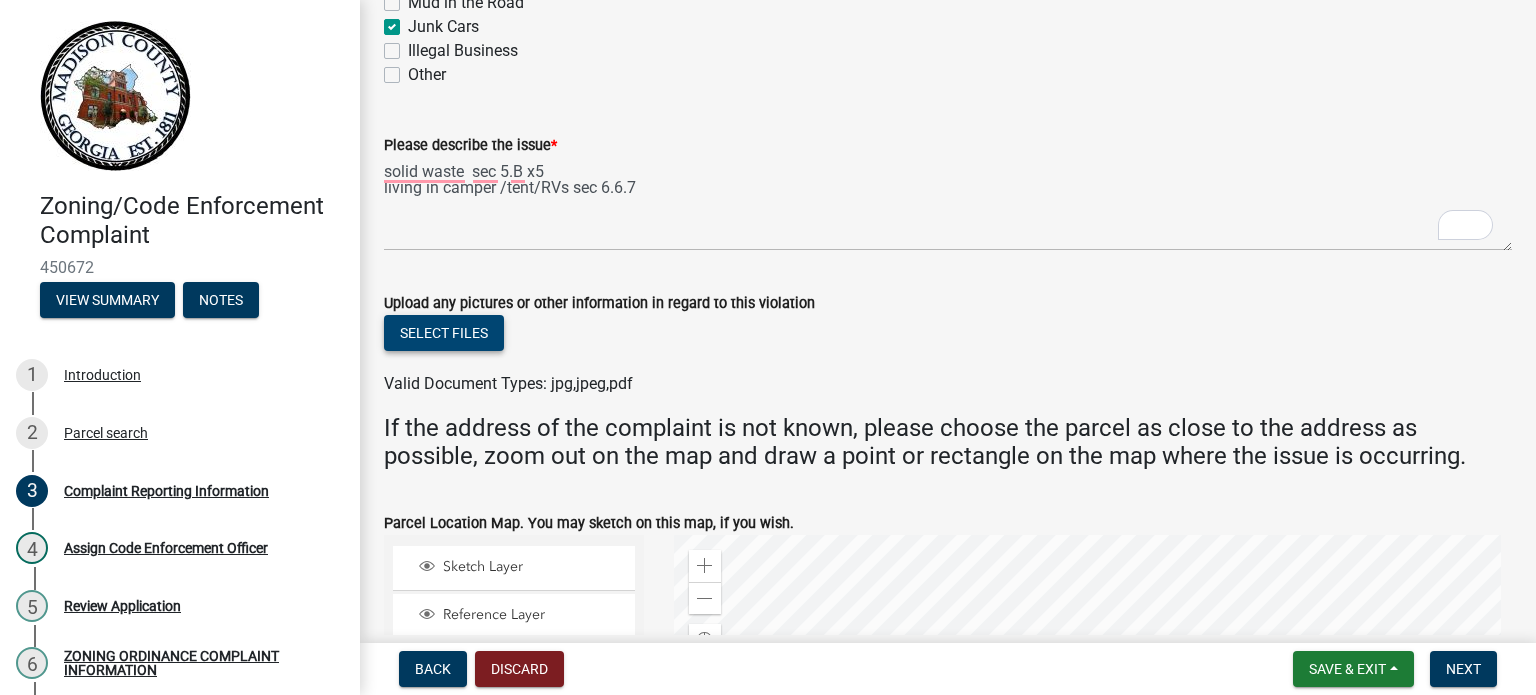 click on "Select files" 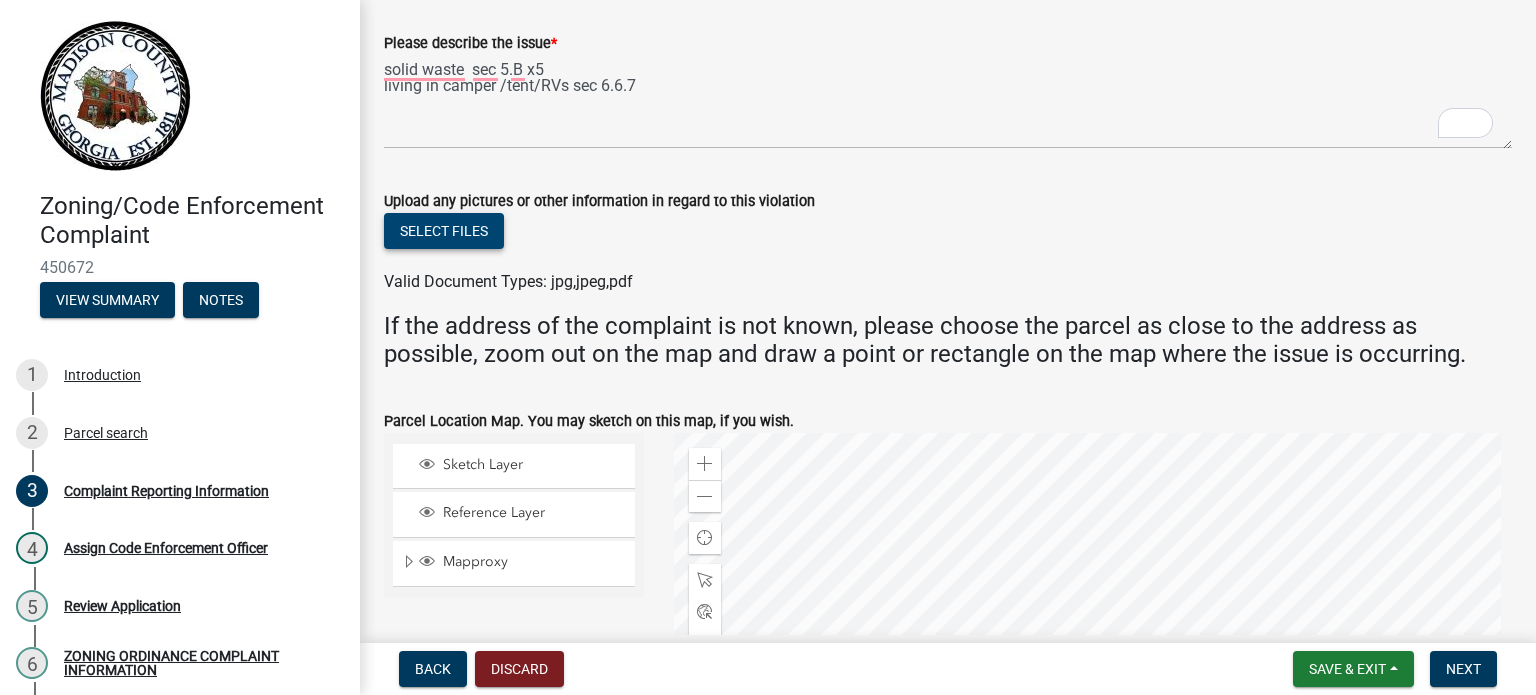 scroll, scrollTop: 1697, scrollLeft: 0, axis: vertical 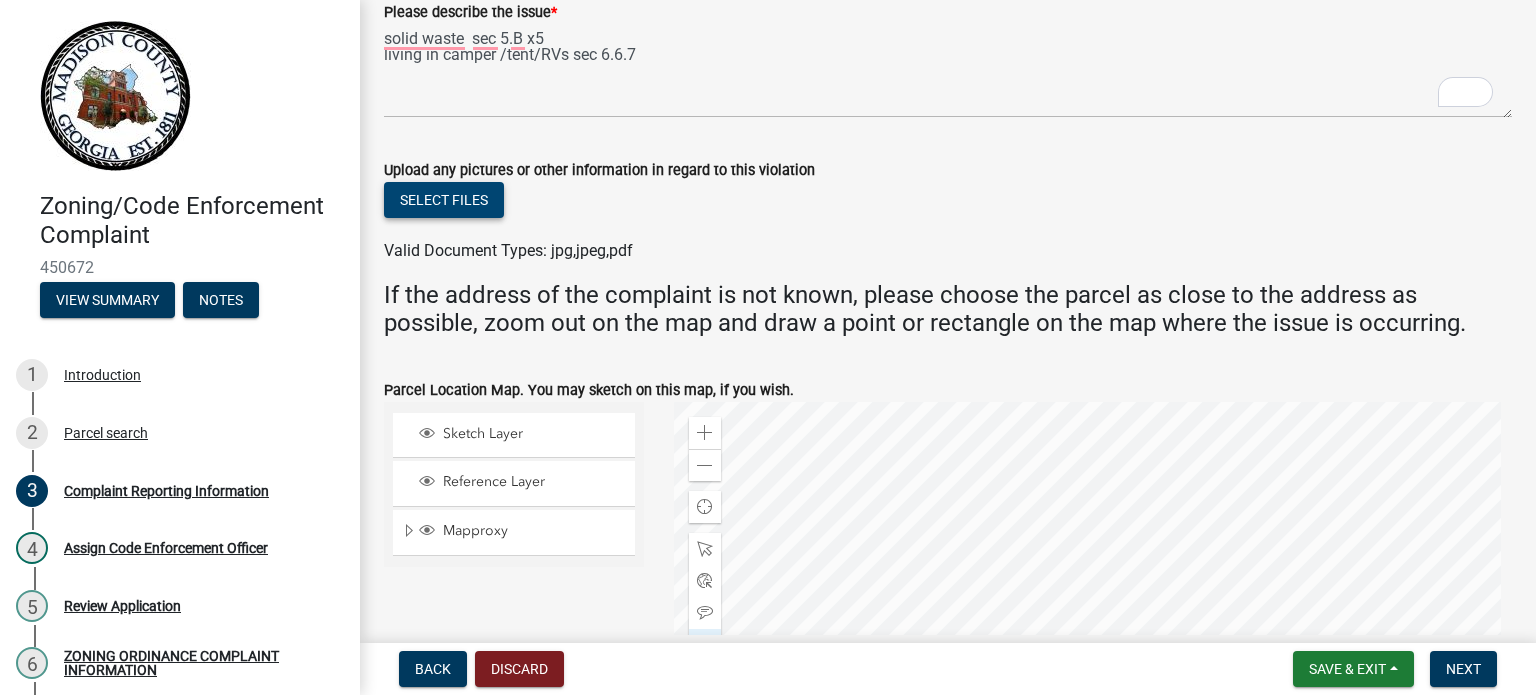 click on "Select files" 